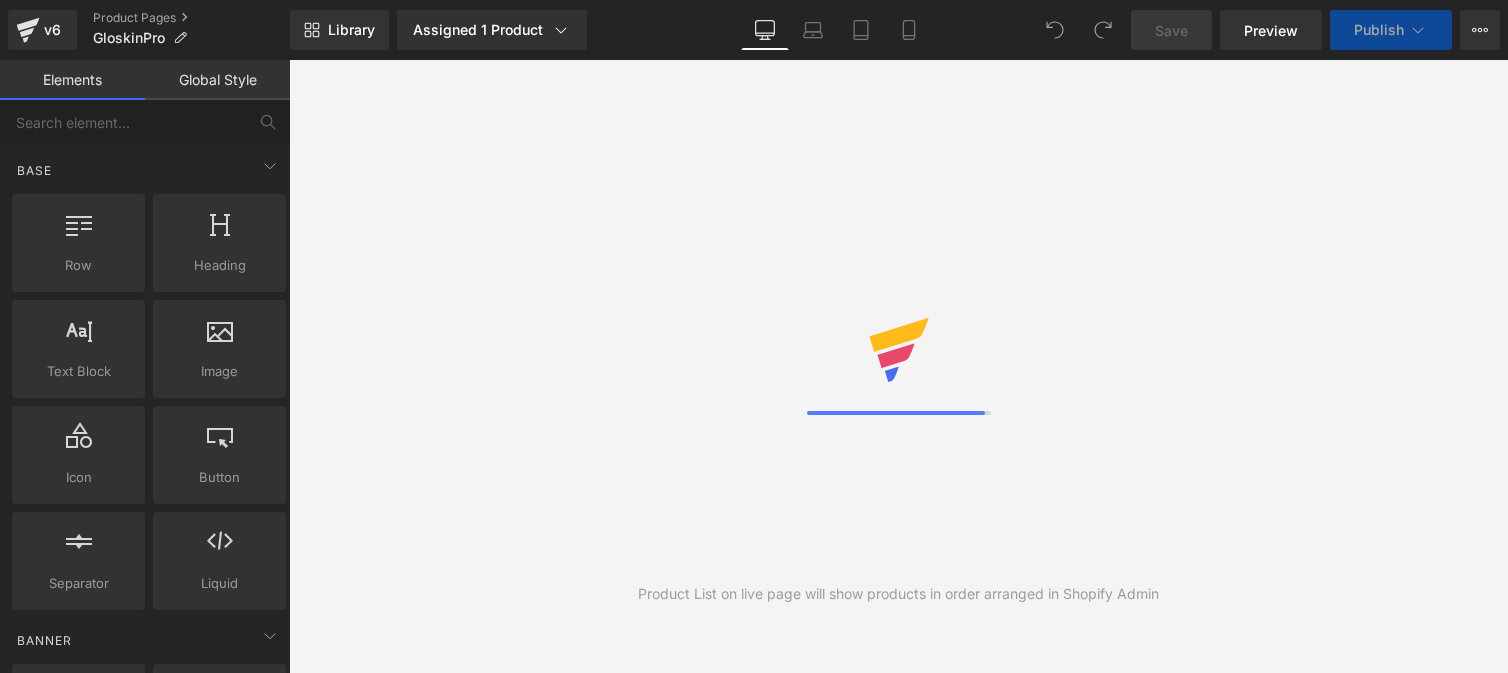 scroll, scrollTop: 0, scrollLeft: 0, axis: both 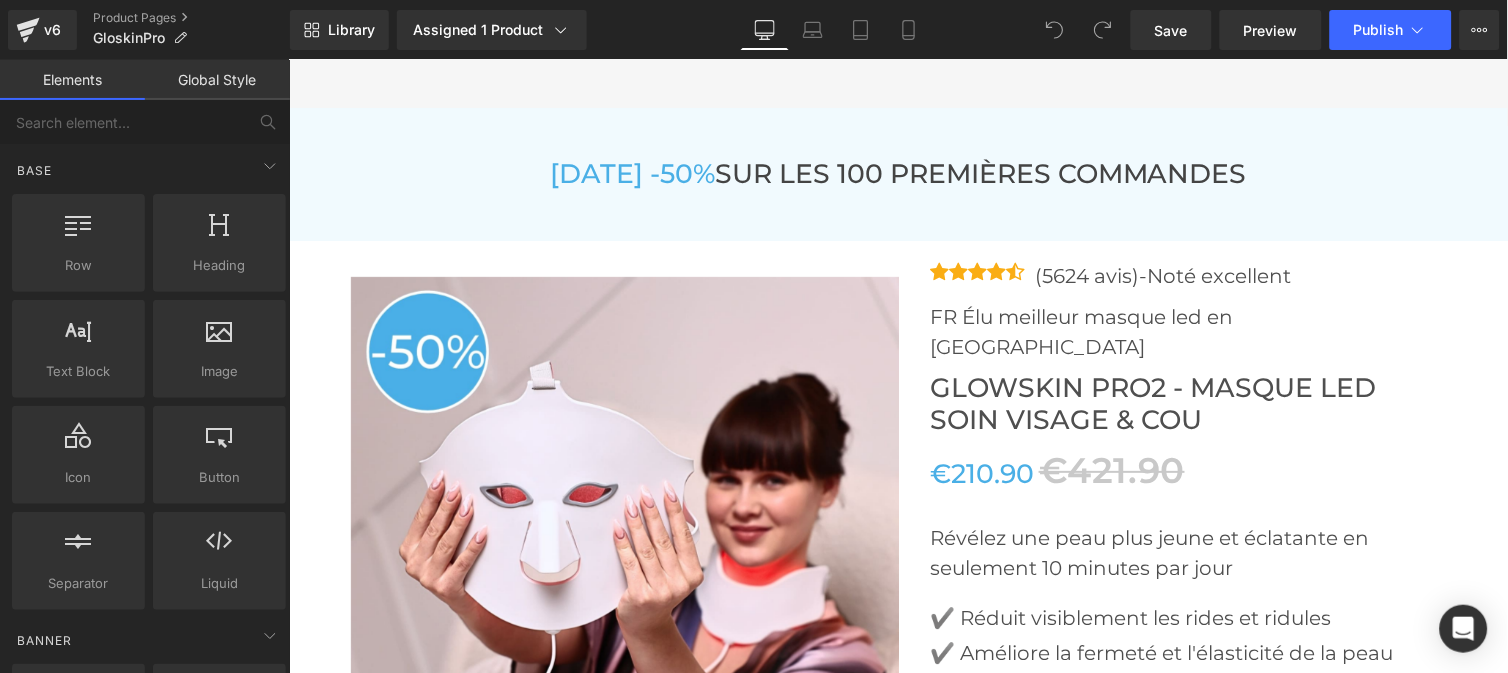 click at bounding box center (625, 551) 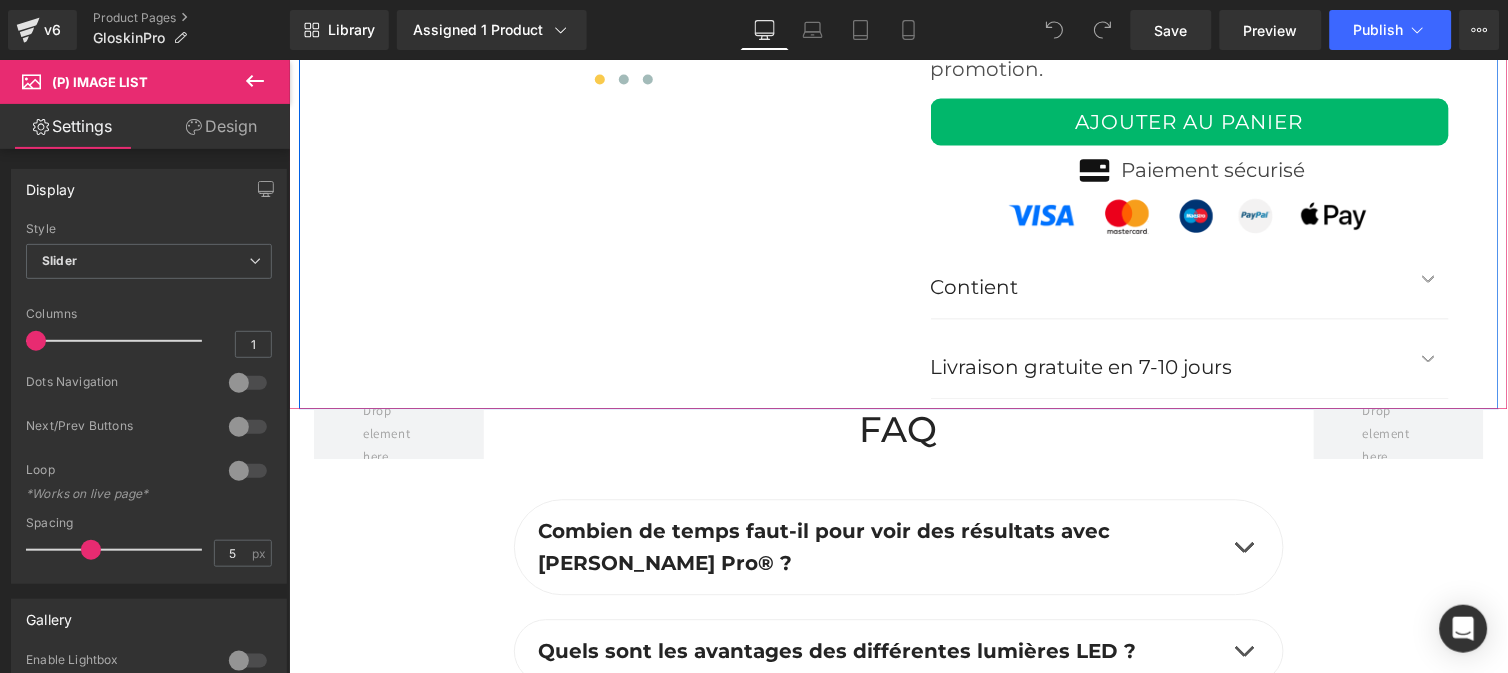 scroll, scrollTop: 7612, scrollLeft: 0, axis: vertical 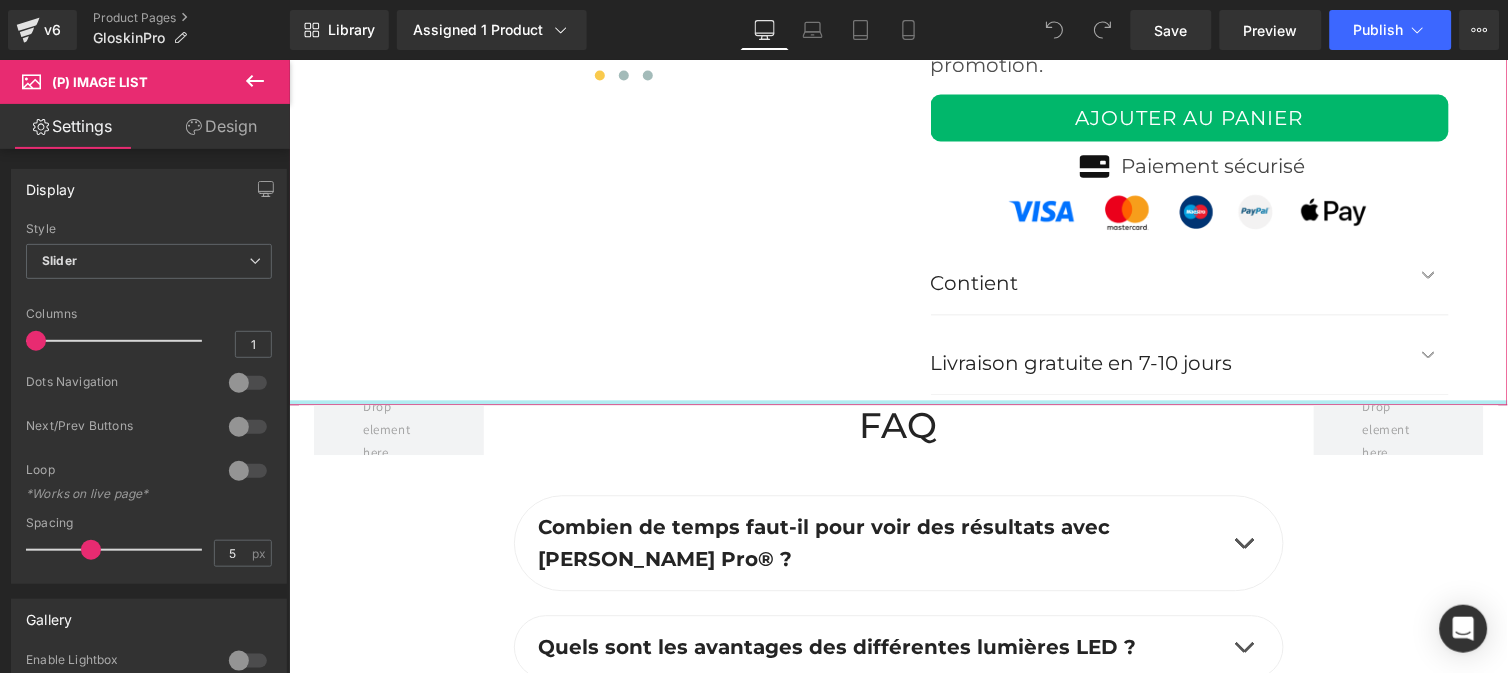 click at bounding box center [897, 402] 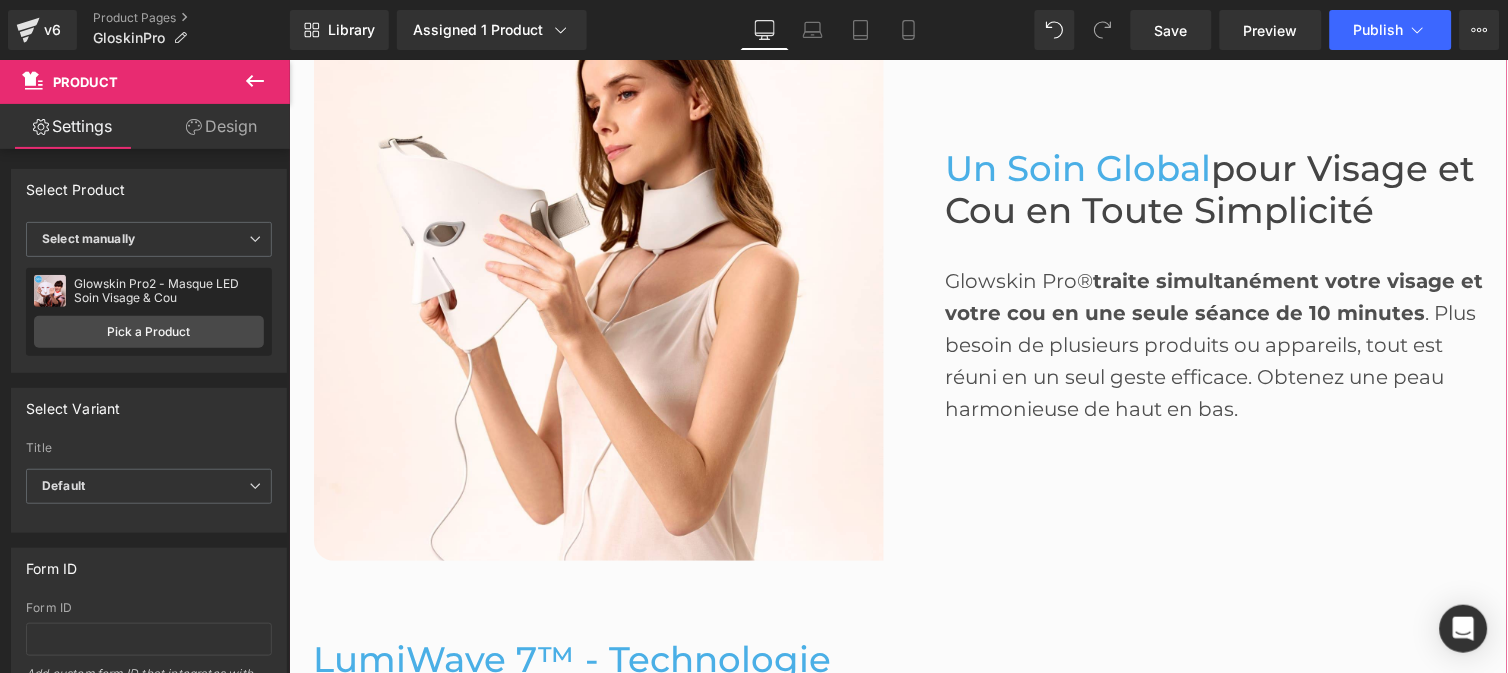 scroll, scrollTop: 0, scrollLeft: 0, axis: both 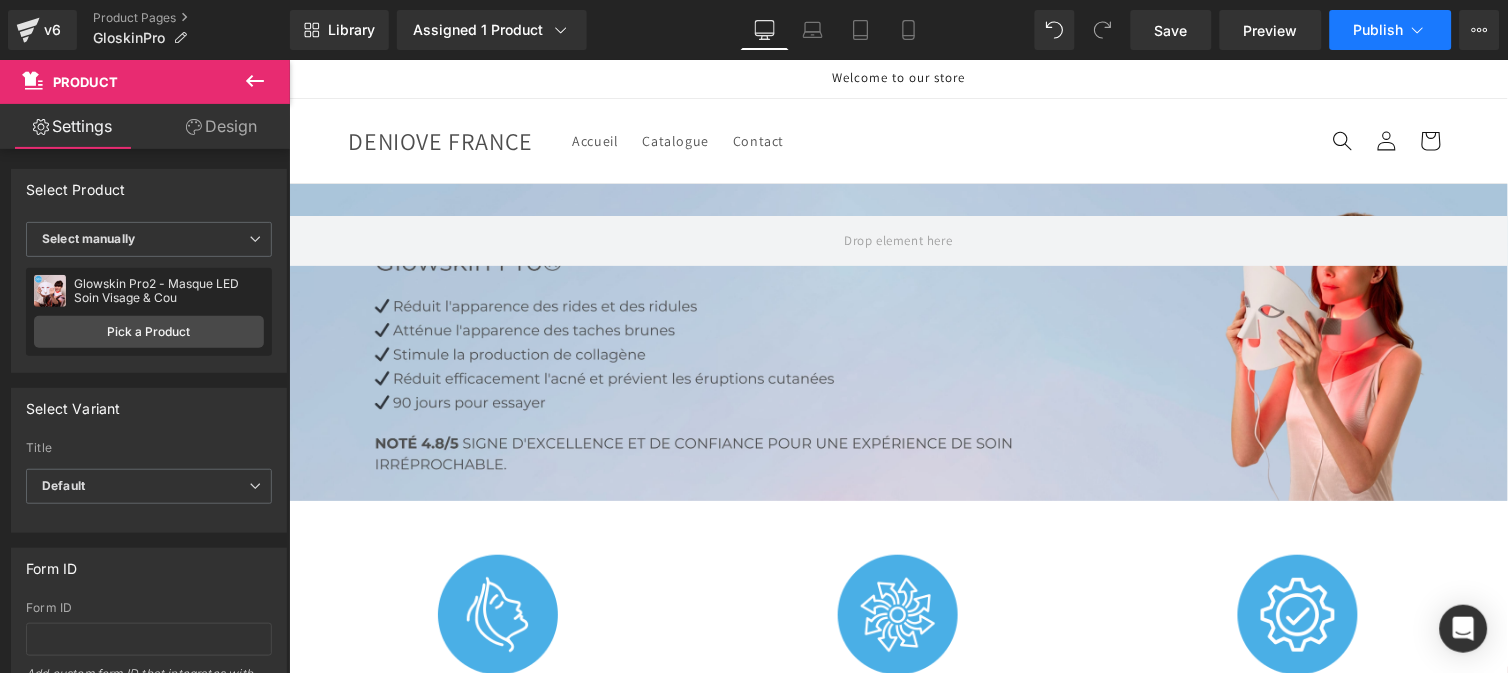 click on "Publish" at bounding box center (1379, 30) 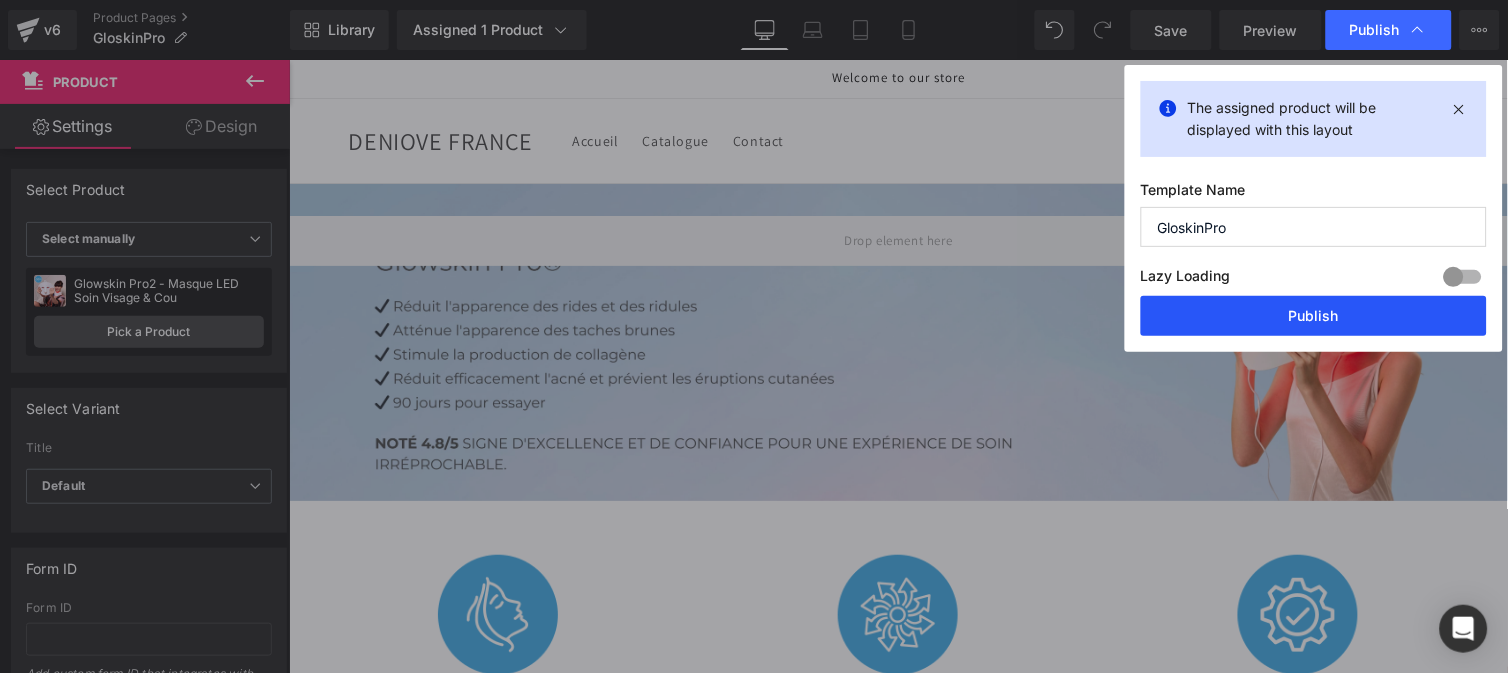 click on "Publish" at bounding box center (1314, 316) 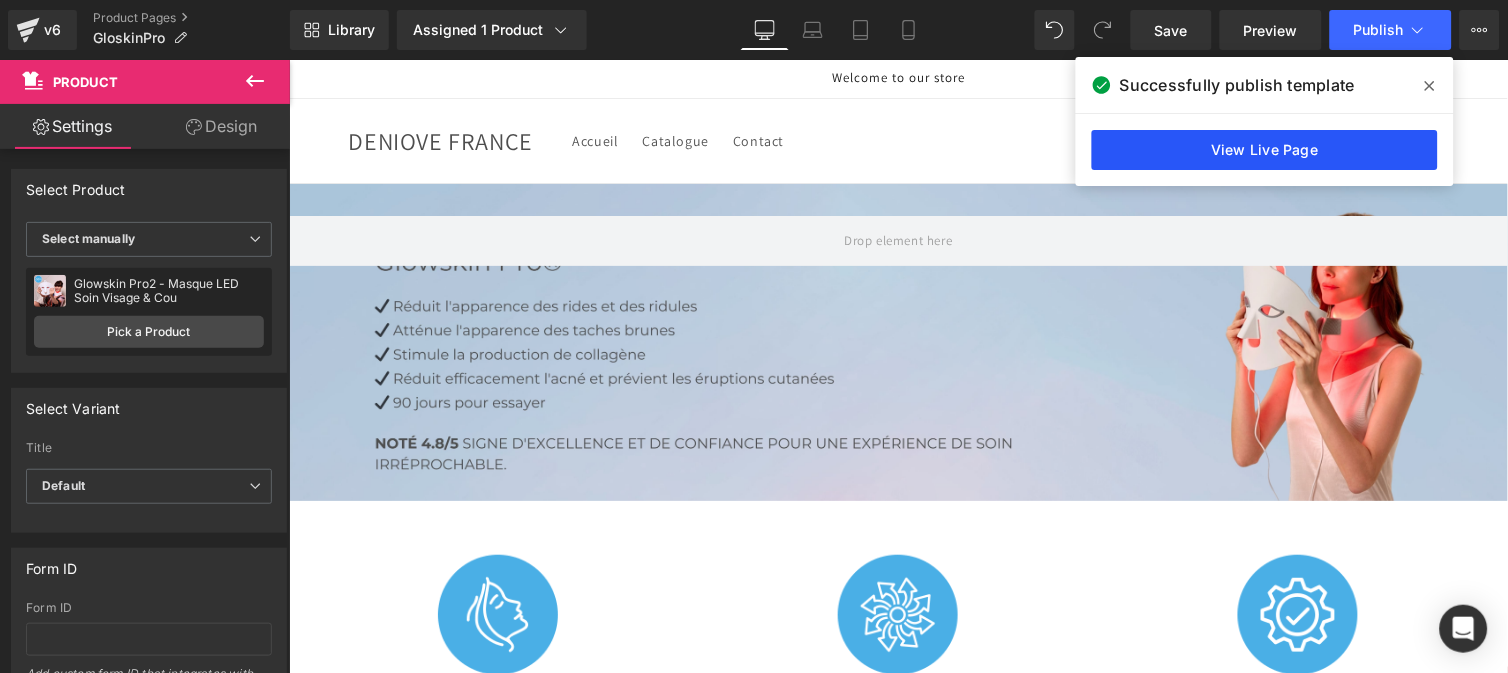 click on "View Live Page" at bounding box center [1265, 150] 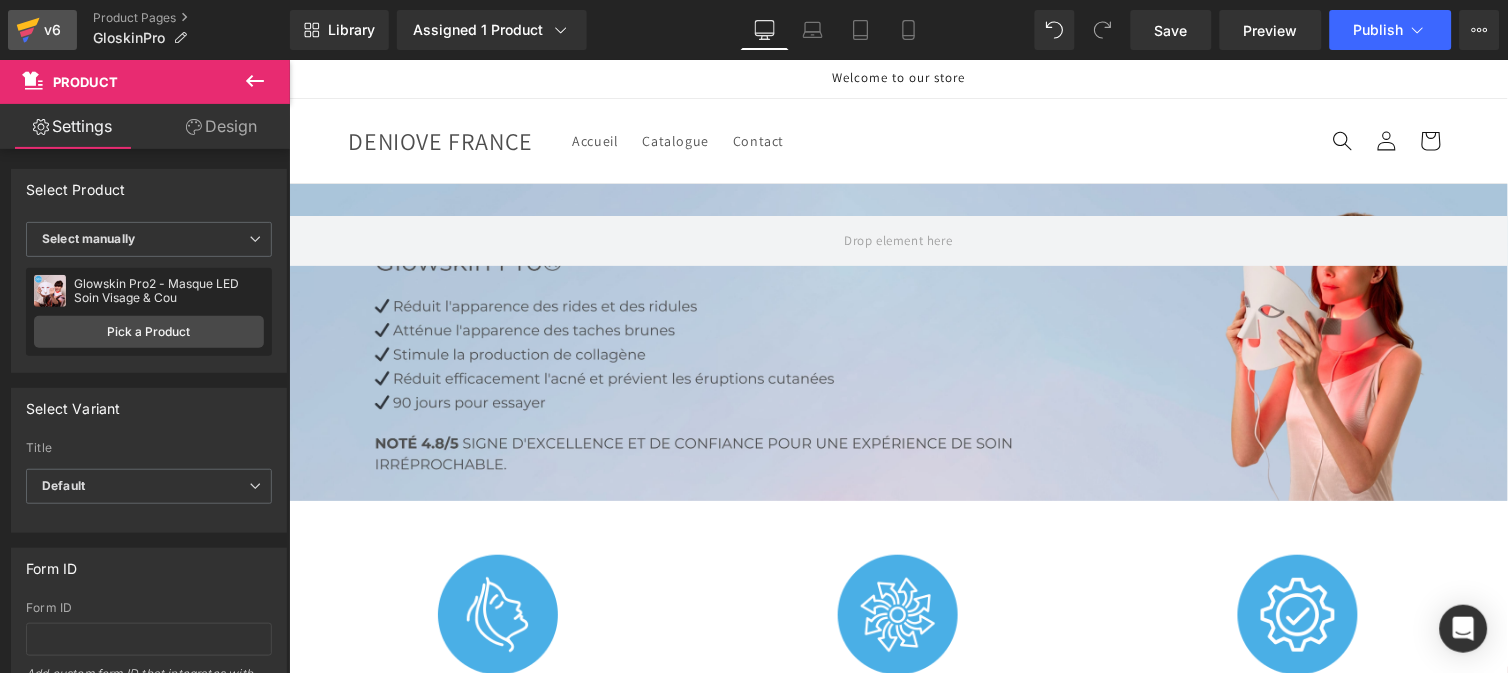 click 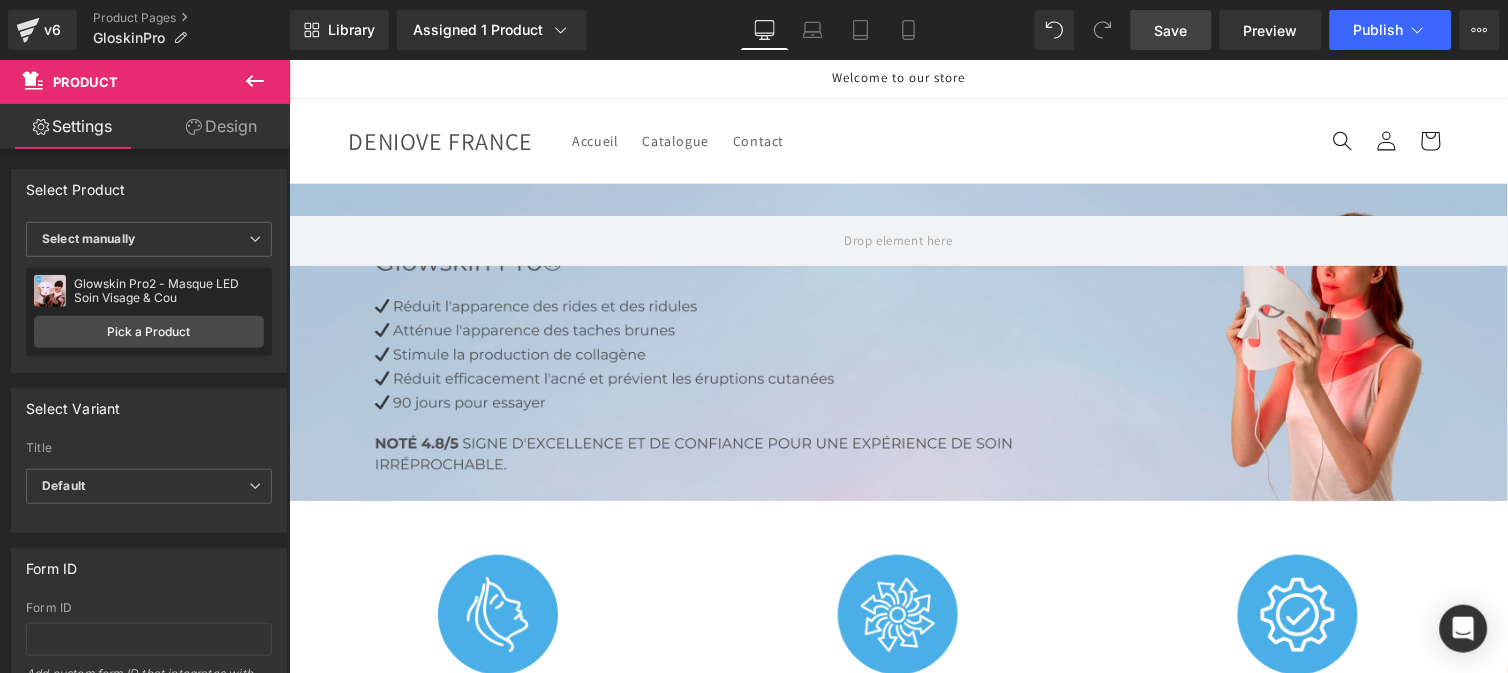 click on "Save" at bounding box center (1171, 30) 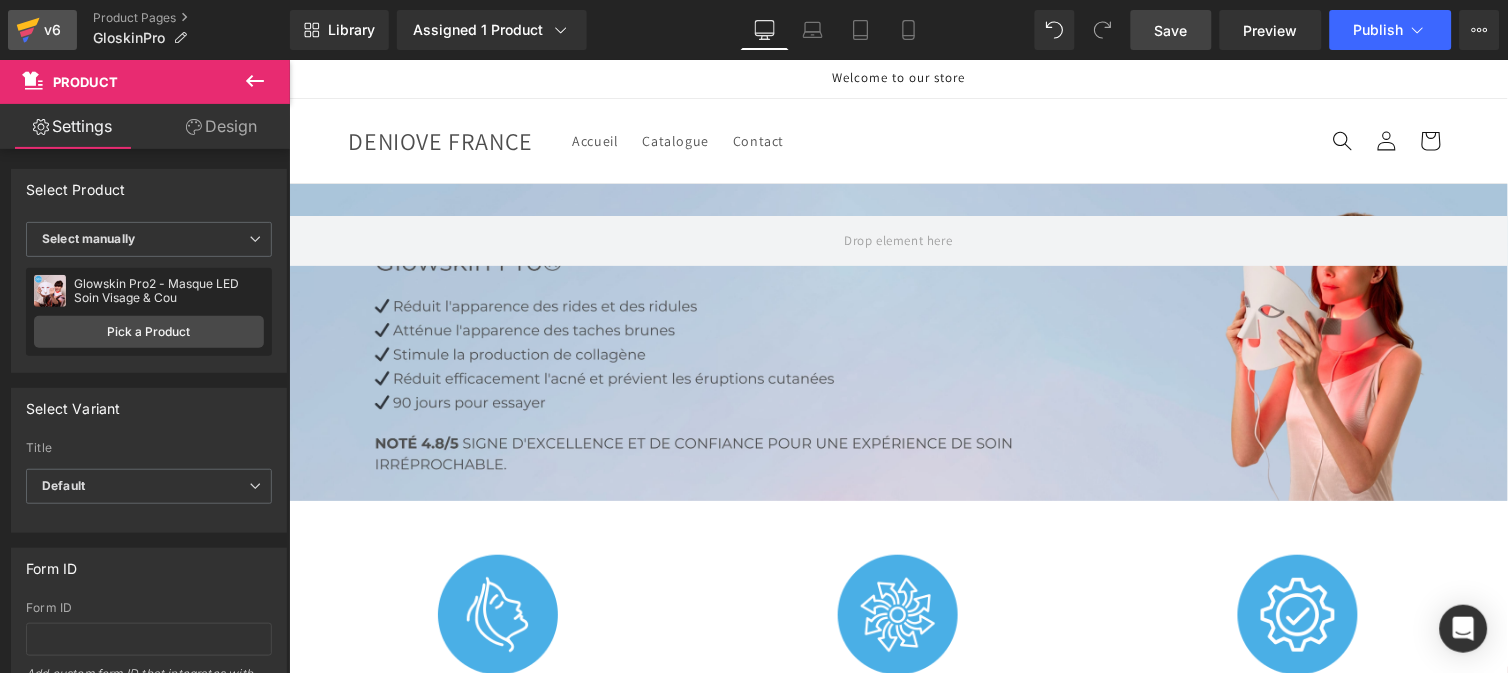 click 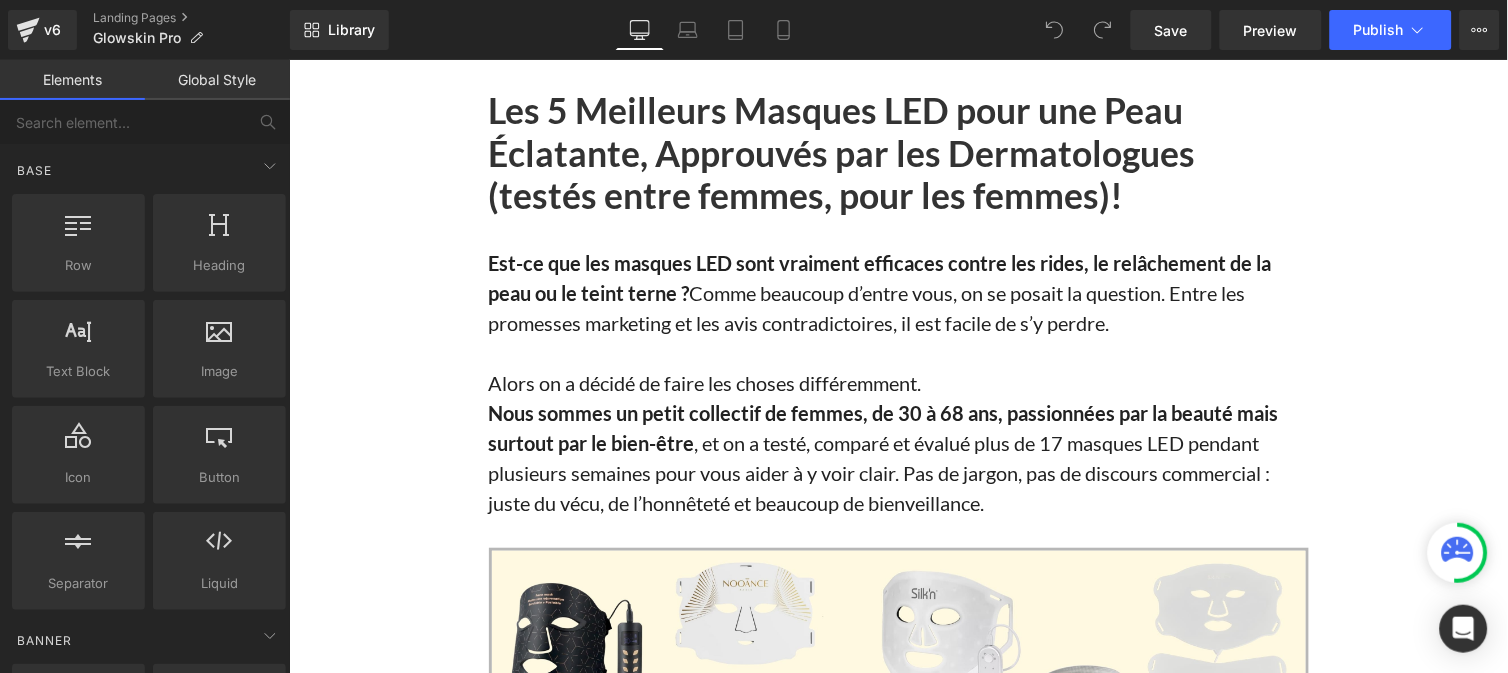 scroll, scrollTop: 3177, scrollLeft: 0, axis: vertical 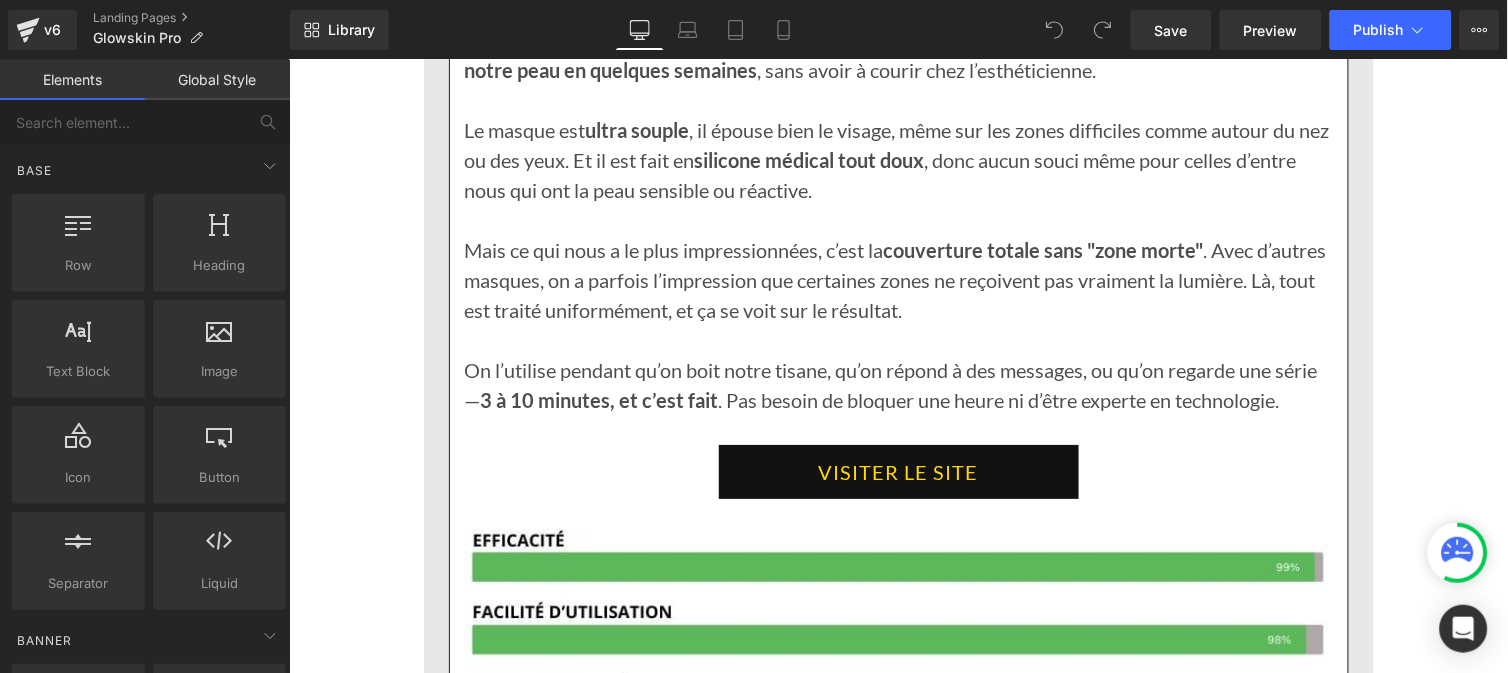 click on "VISITER LE SITE Button" at bounding box center (898, 471) 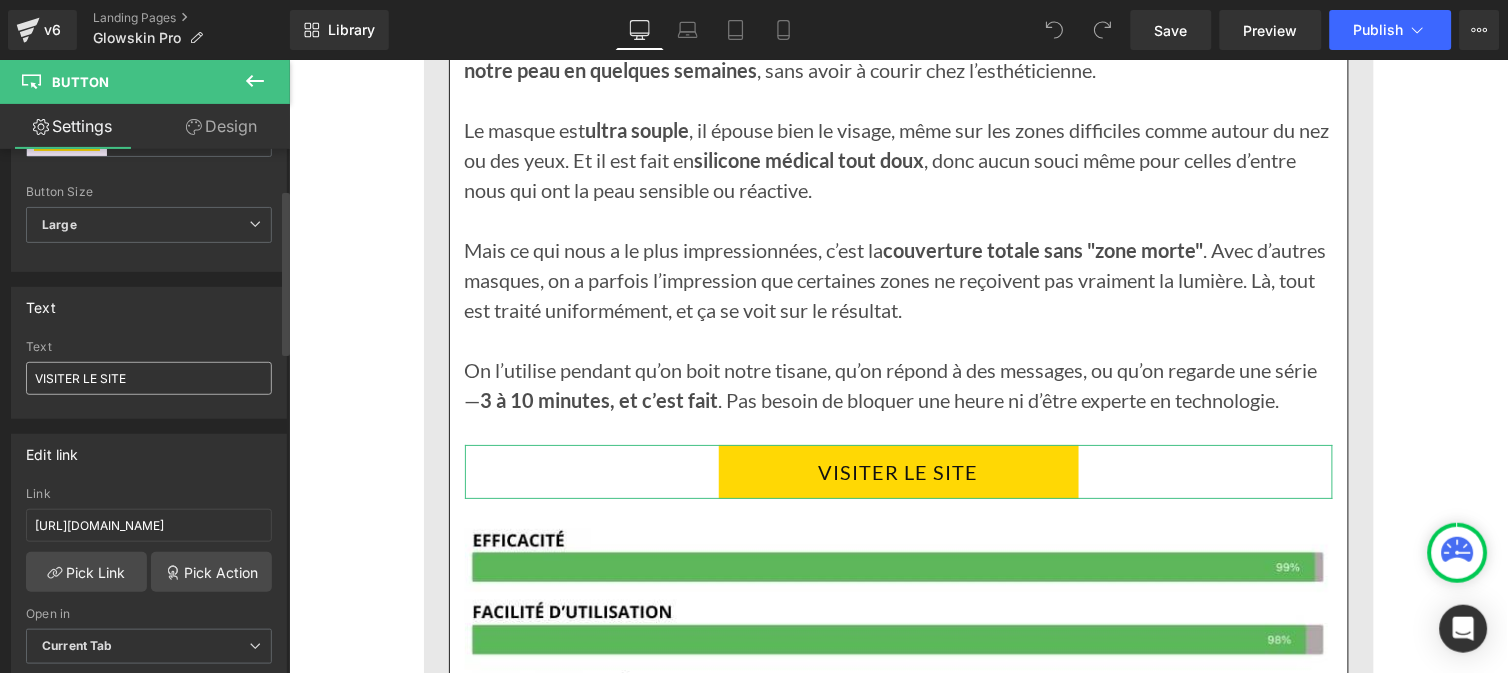 scroll, scrollTop: 126, scrollLeft: 0, axis: vertical 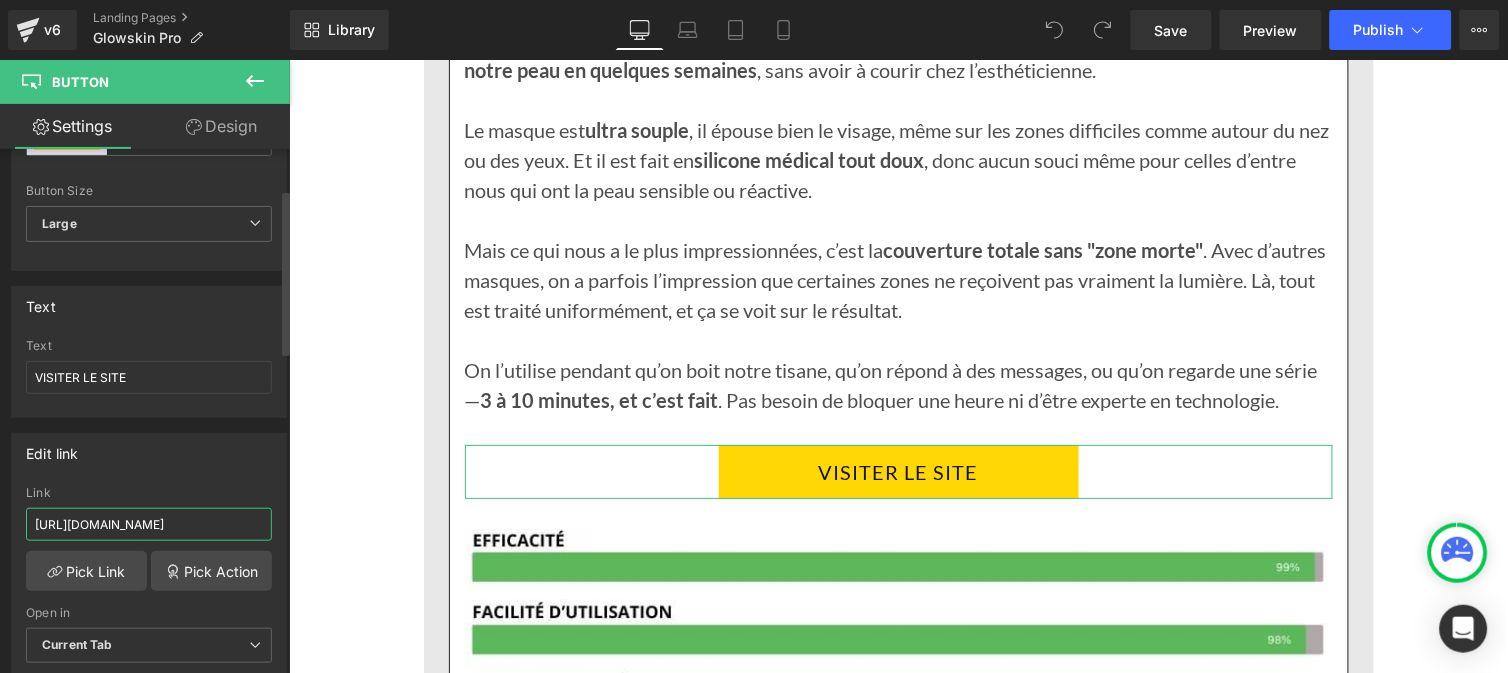 click on "[URL][DOMAIN_NAME]" at bounding box center [149, 524] 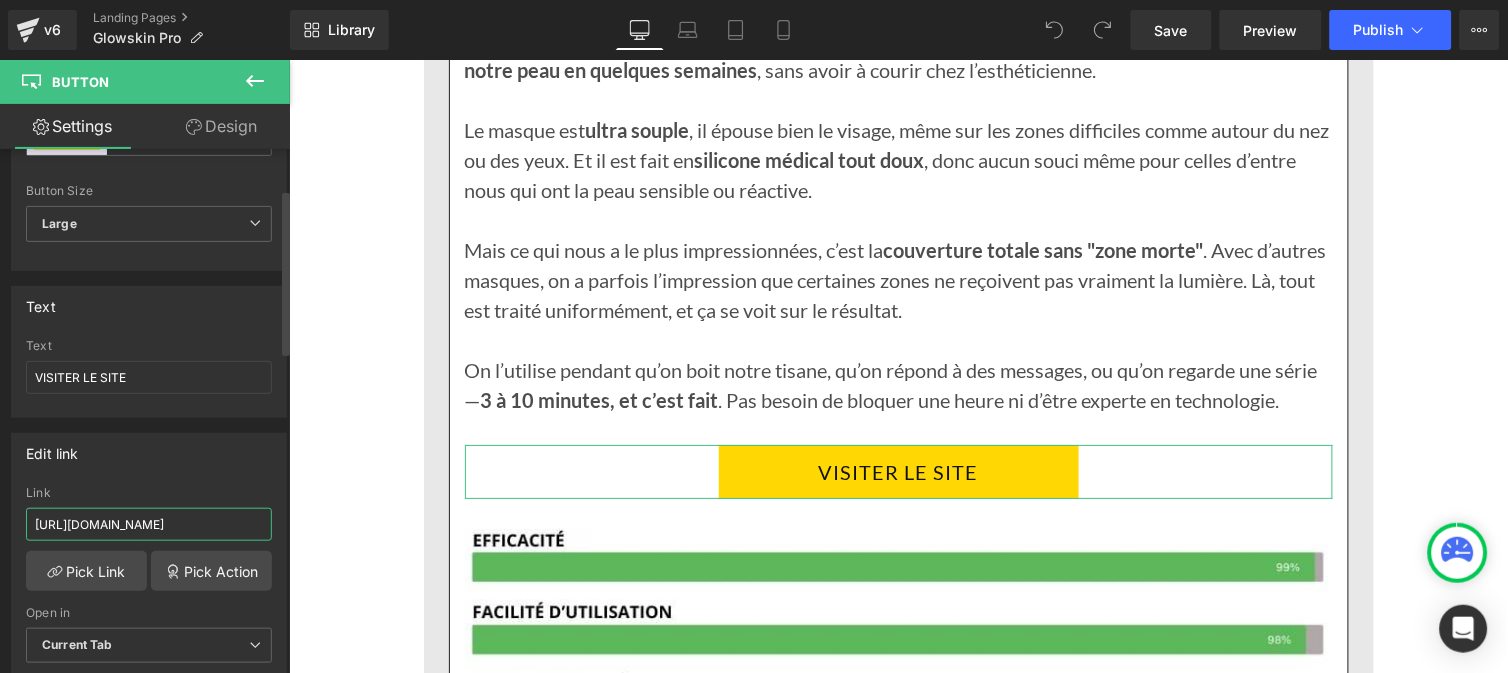 paste on "roducts/glowskin-pro-2" 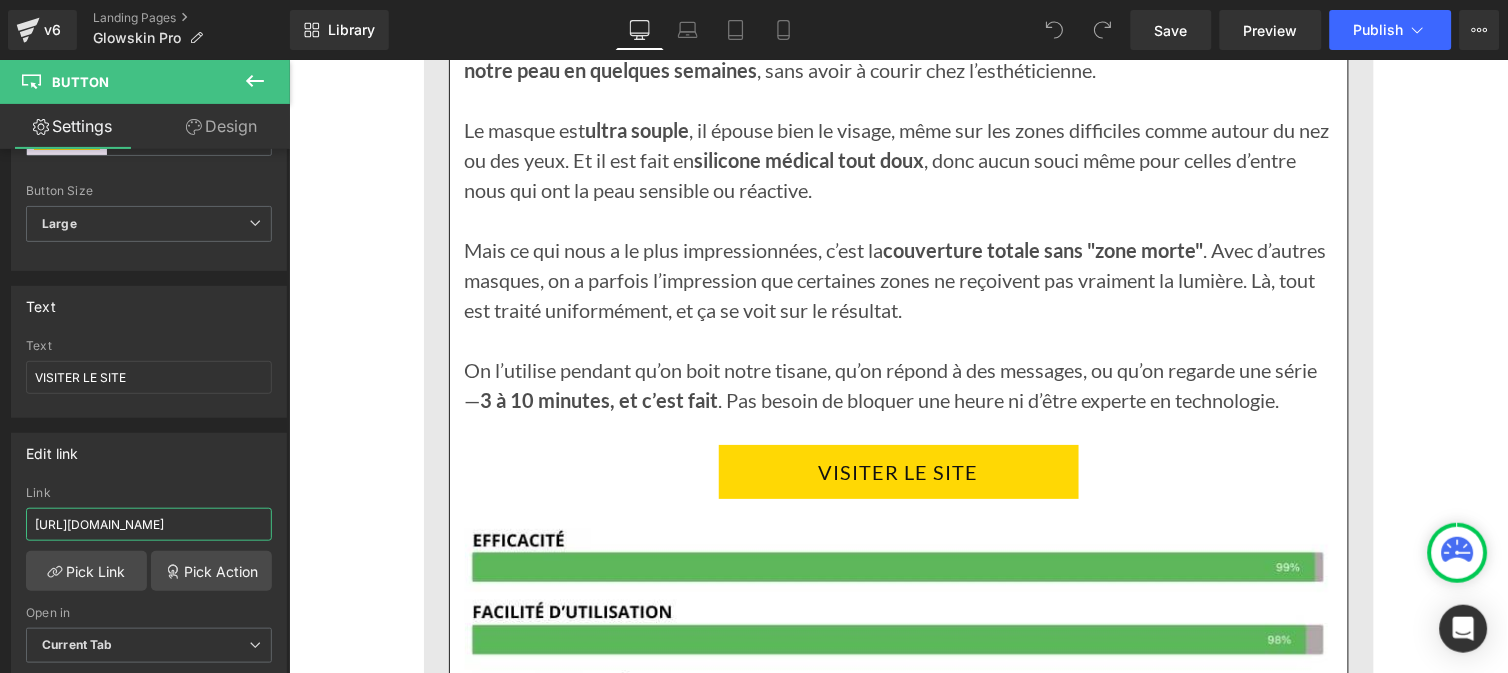 scroll, scrollTop: 0, scrollLeft: 75, axis: horizontal 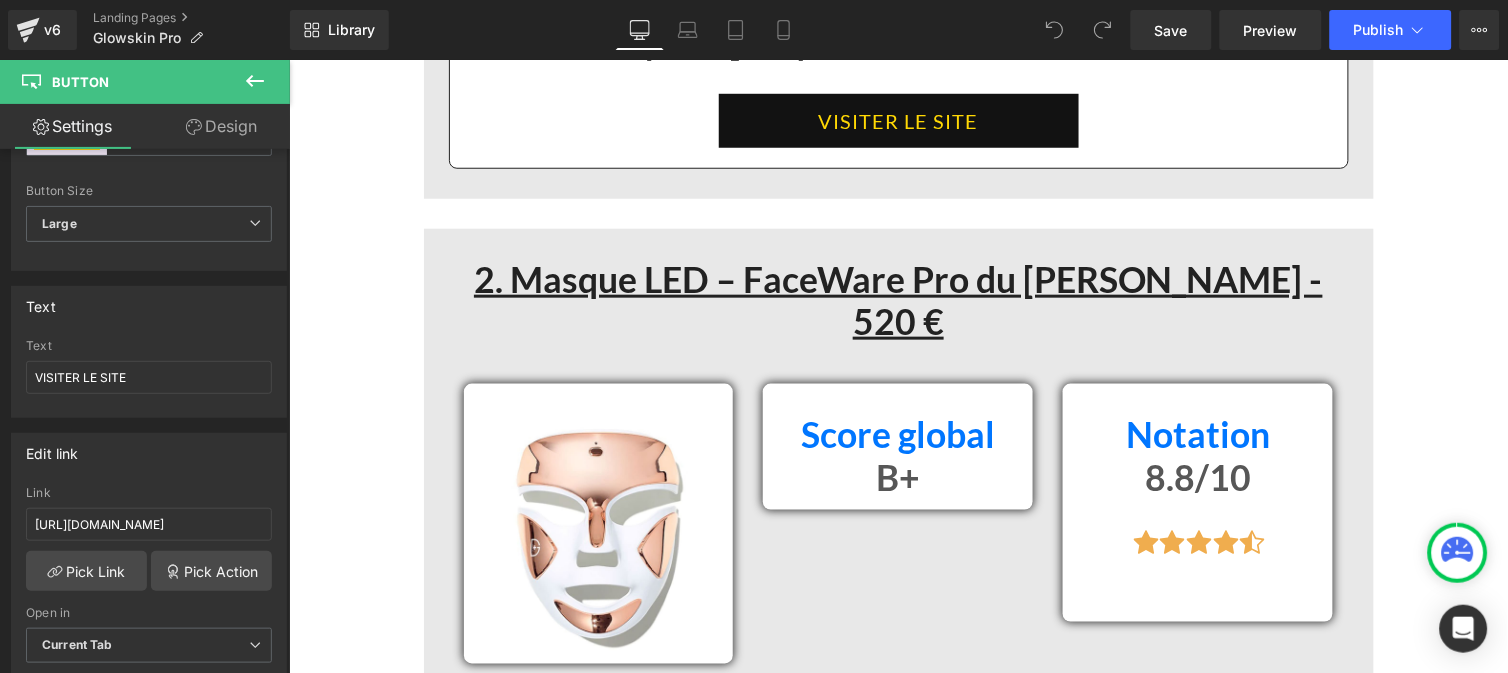 click on "VISITER LE SITE" at bounding box center [898, 120] 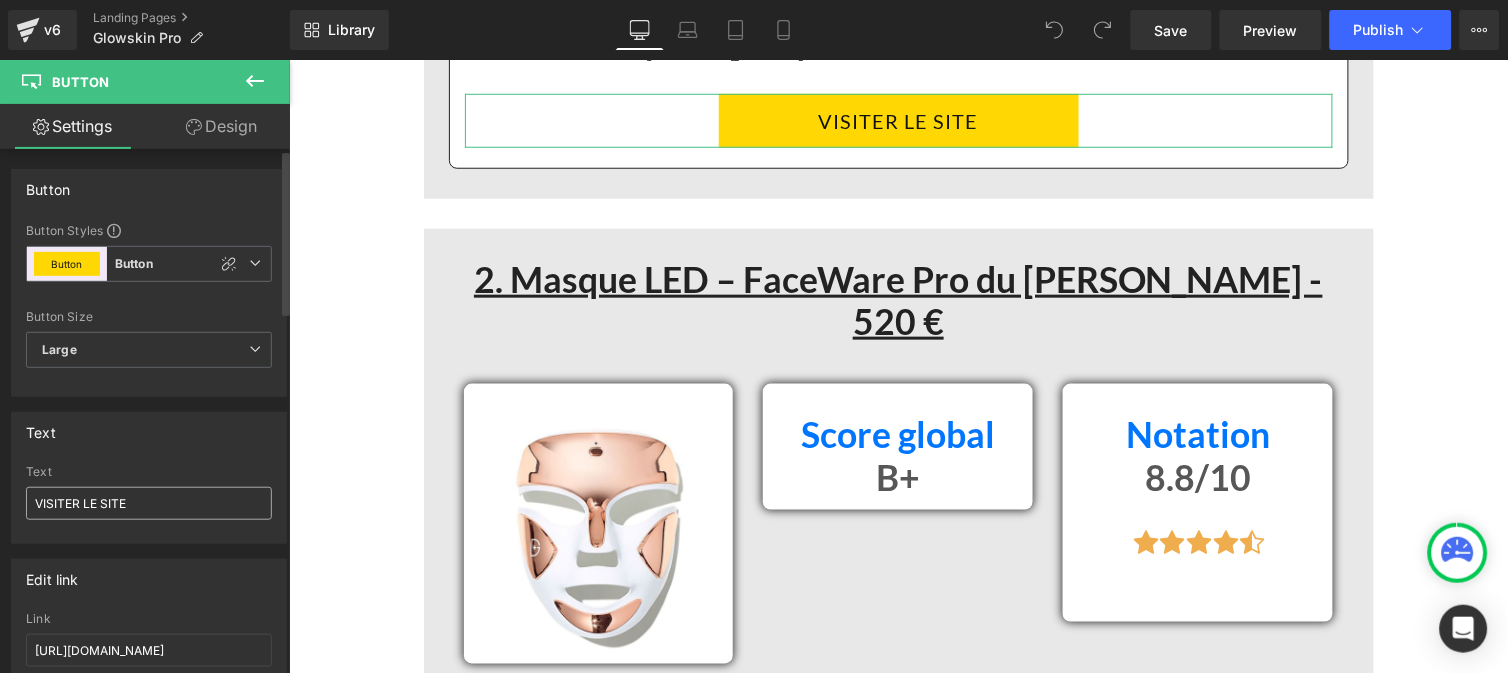 scroll, scrollTop: 65, scrollLeft: 0, axis: vertical 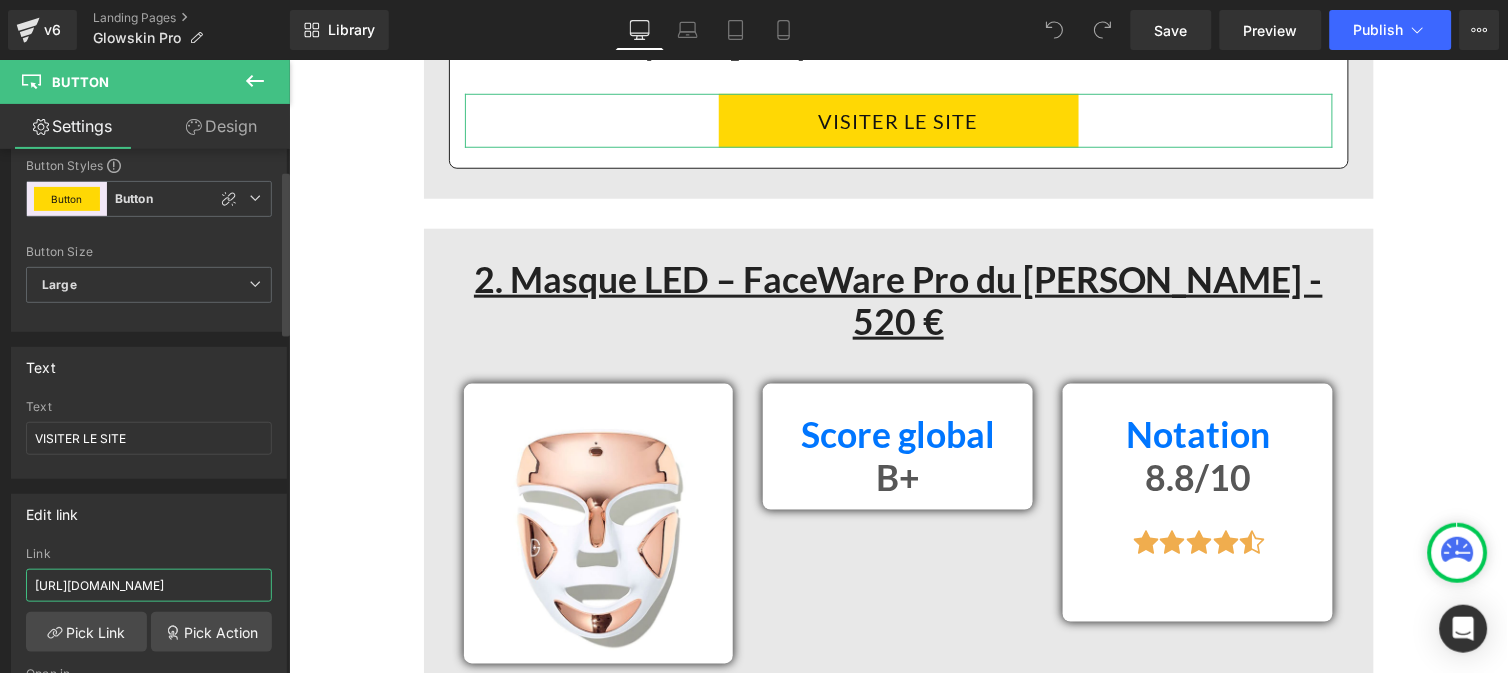 click on "[URL][DOMAIN_NAME]" at bounding box center (149, 585) 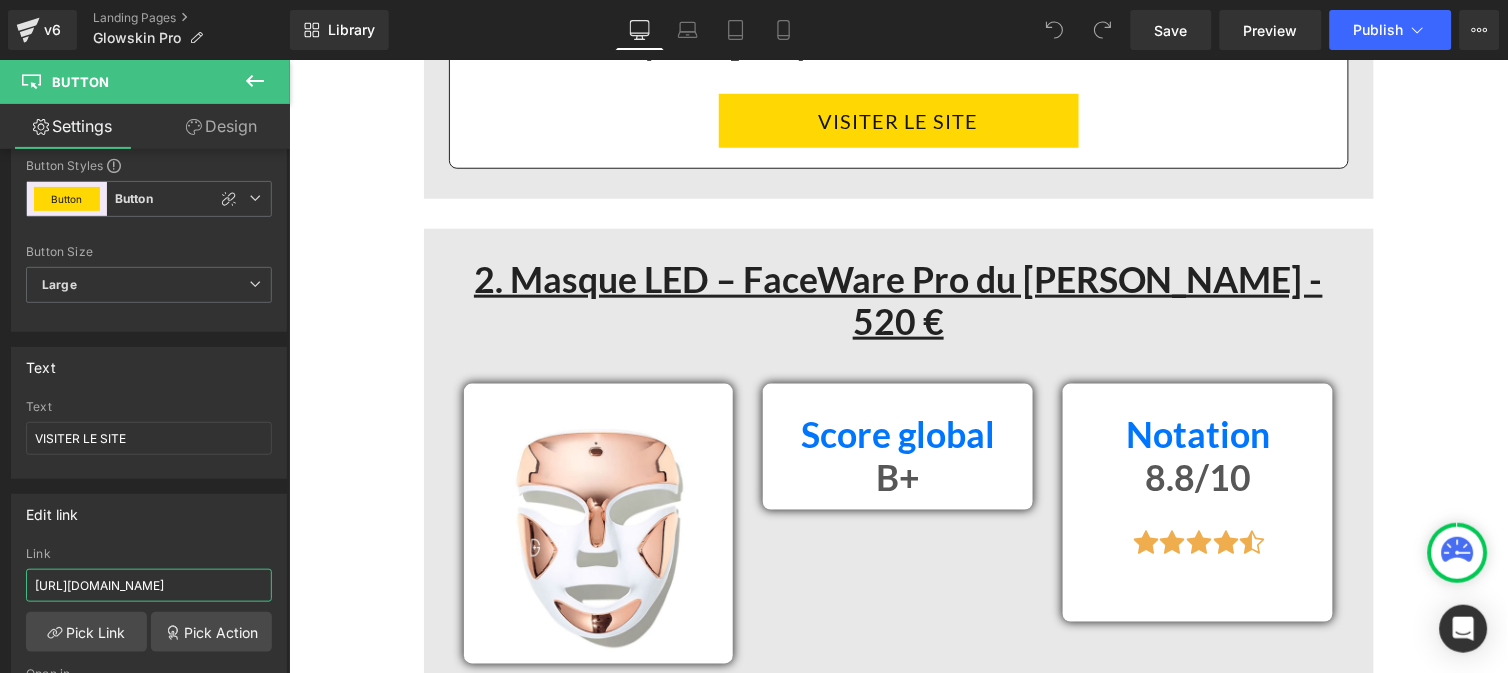 scroll, scrollTop: 0, scrollLeft: 75, axis: horizontal 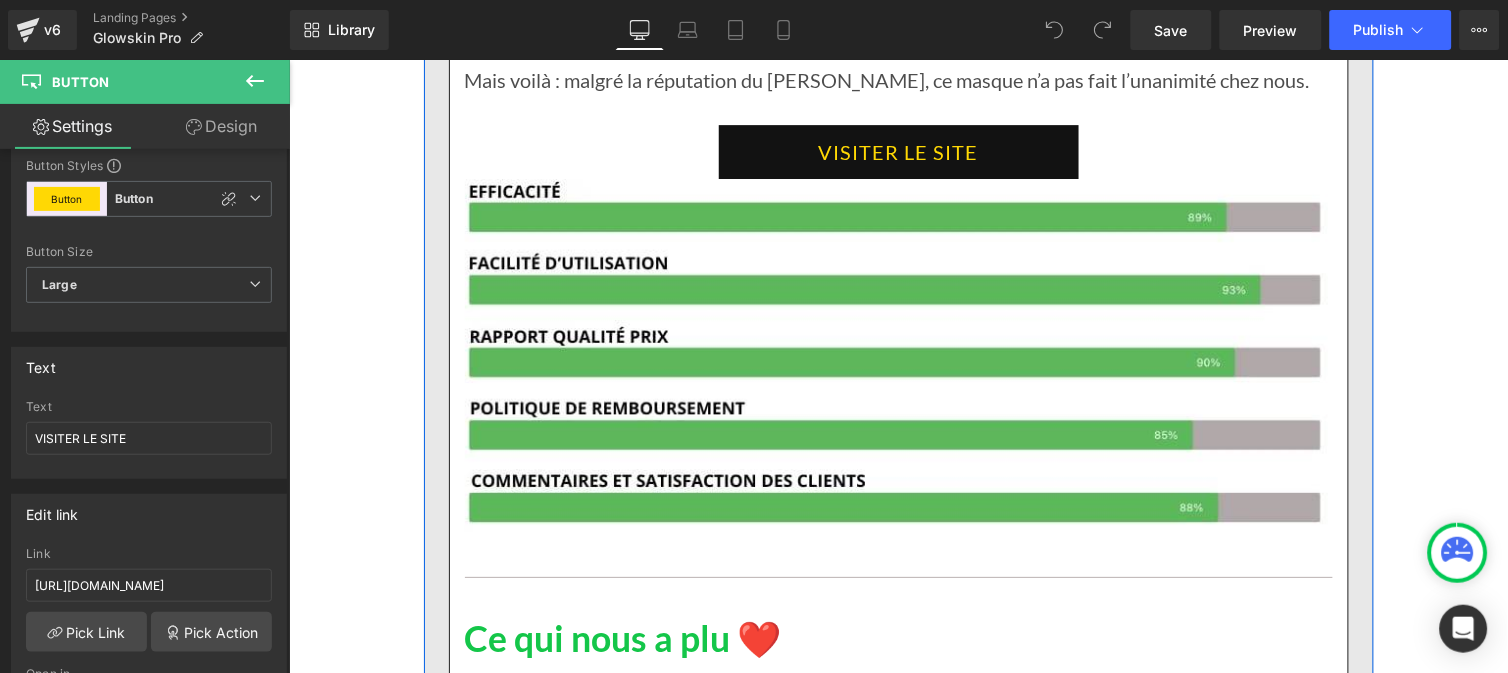 click on "VISITER LE SITE" at bounding box center [898, 151] 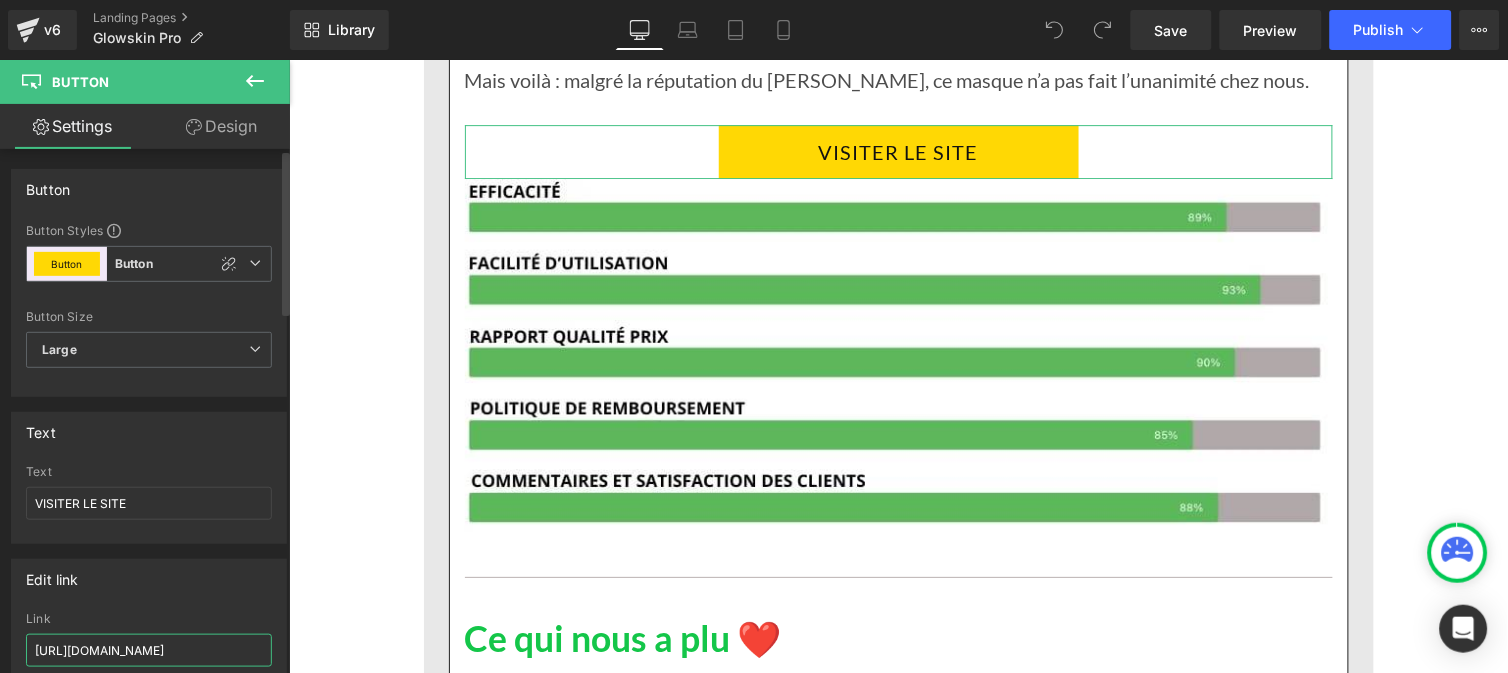 click on "[URL][DOMAIN_NAME]" at bounding box center [149, 650] 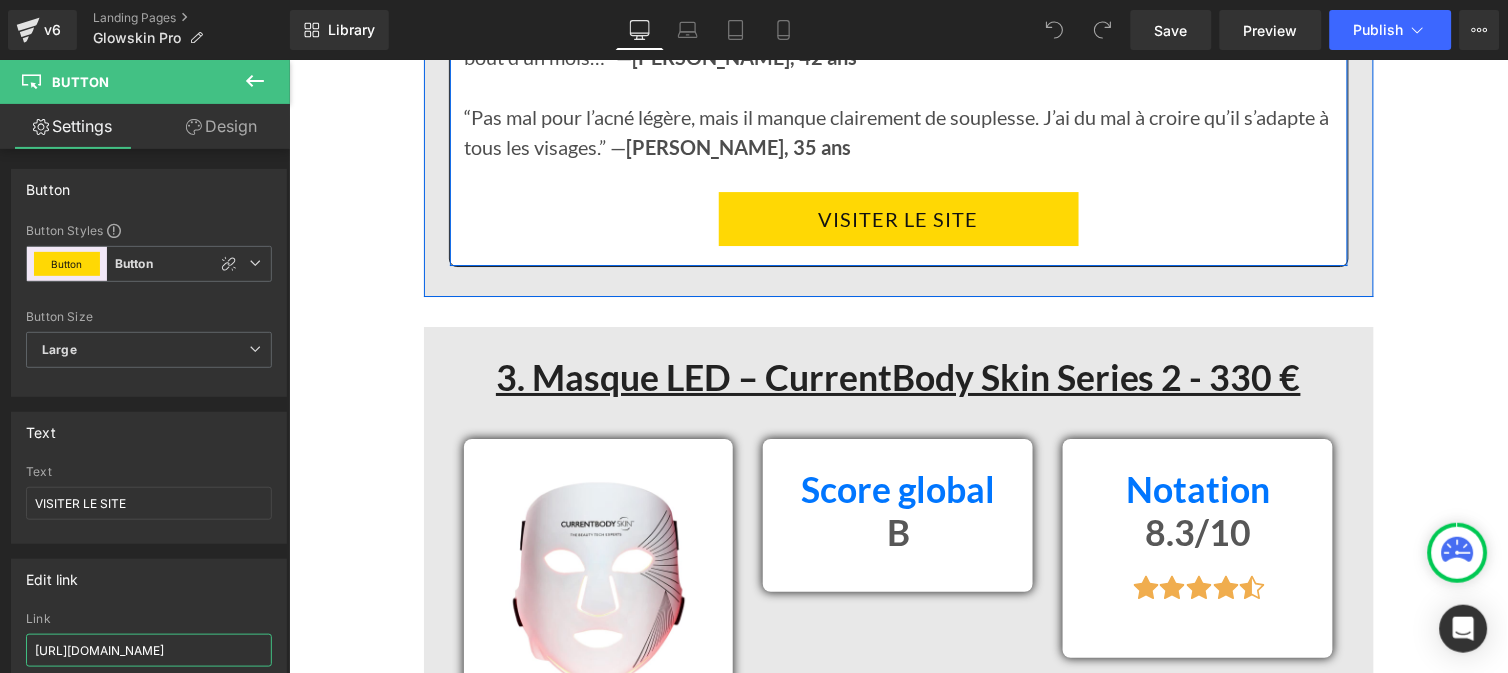 scroll, scrollTop: 8214, scrollLeft: 0, axis: vertical 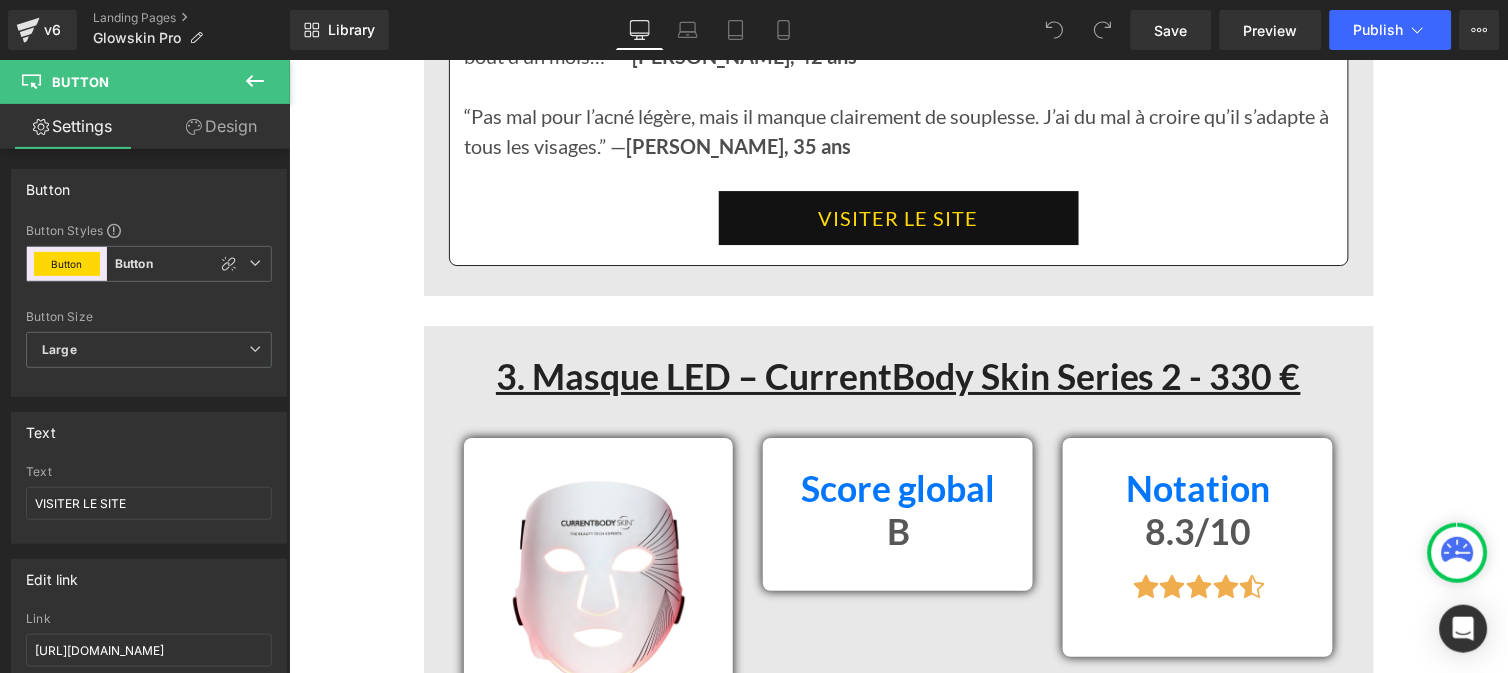 click on "VISITER LE SITE" at bounding box center (898, 217) 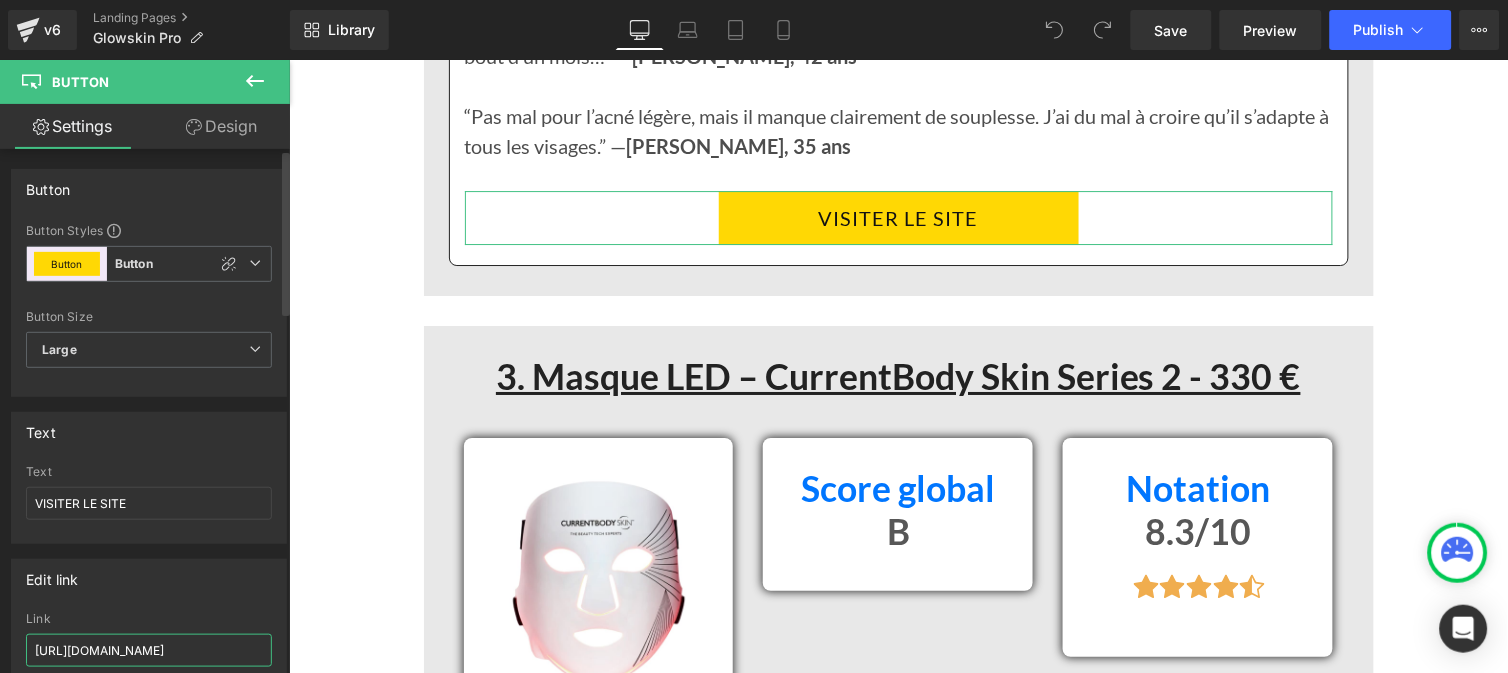 click on "[URL][DOMAIN_NAME]" at bounding box center [149, 650] 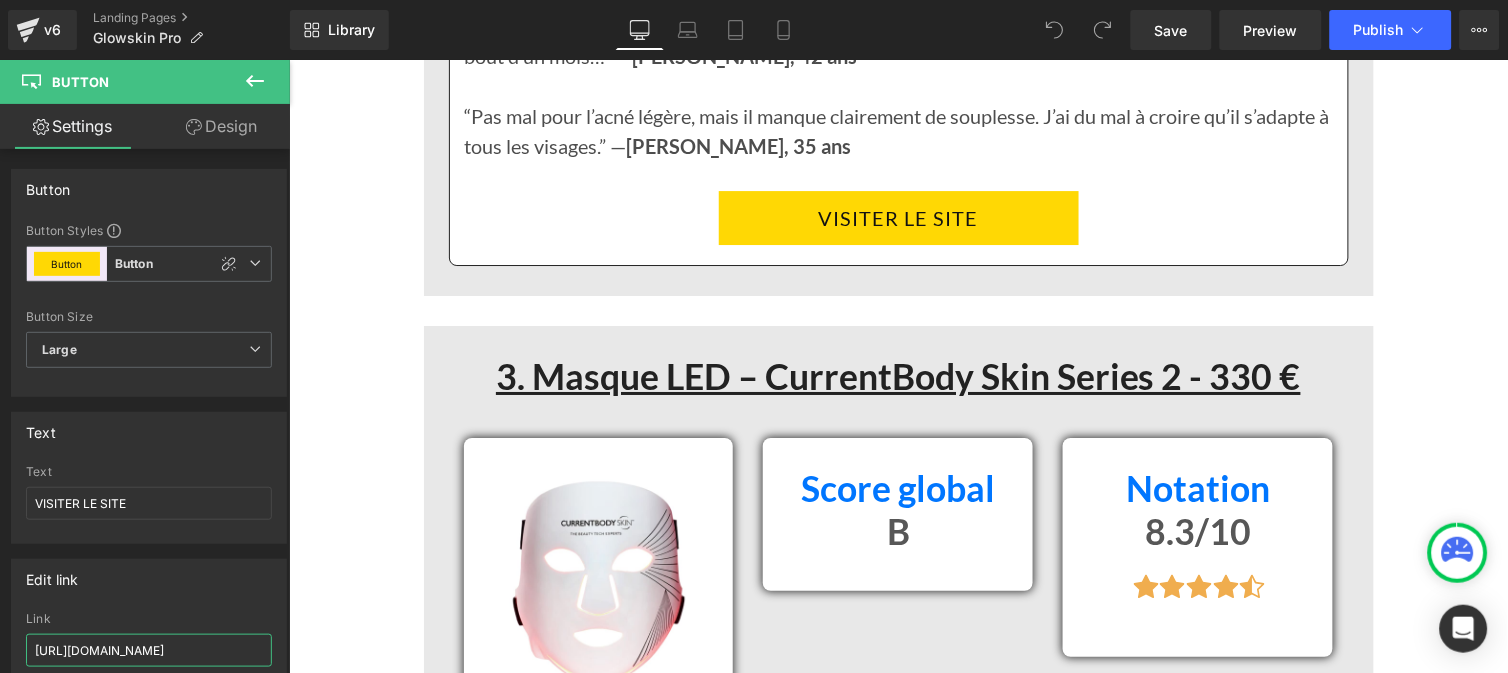 scroll, scrollTop: 0, scrollLeft: 75, axis: horizontal 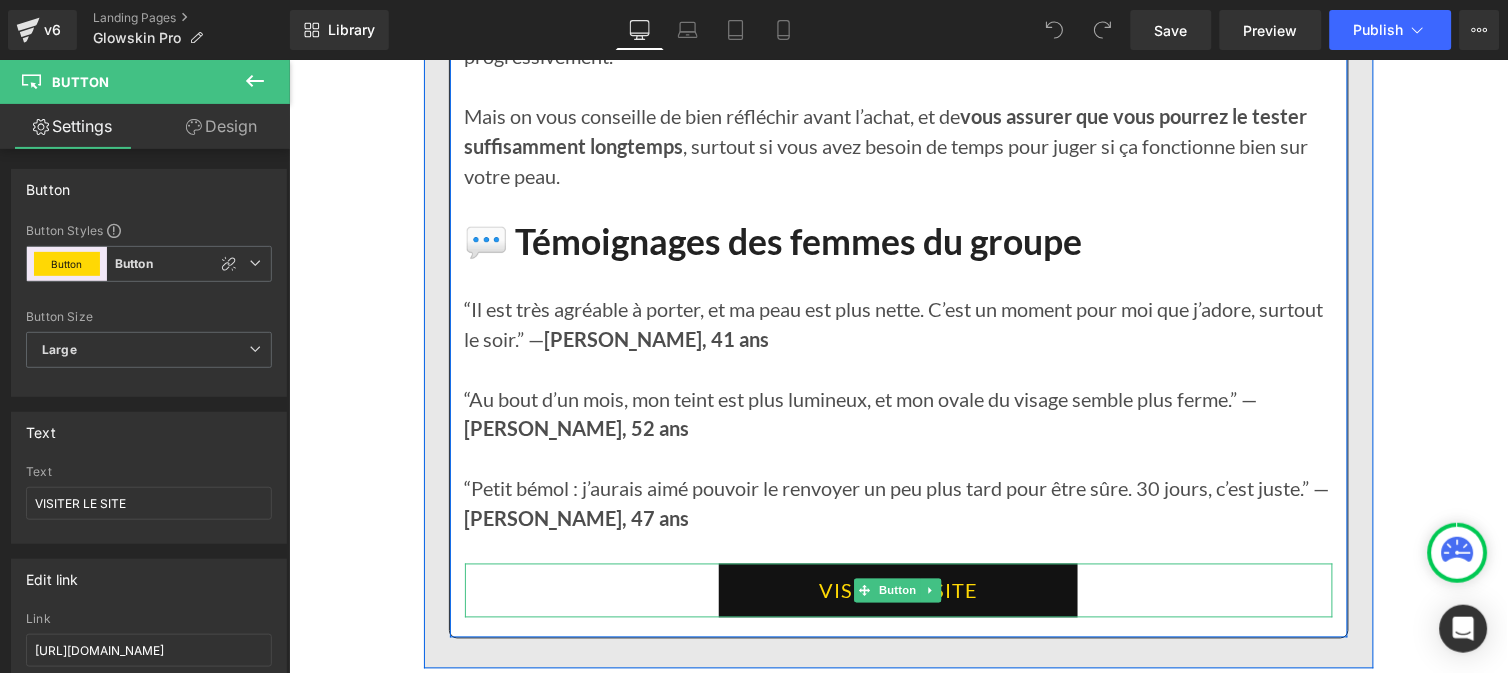 click on "VISITEZ LE SITE" at bounding box center [897, 590] 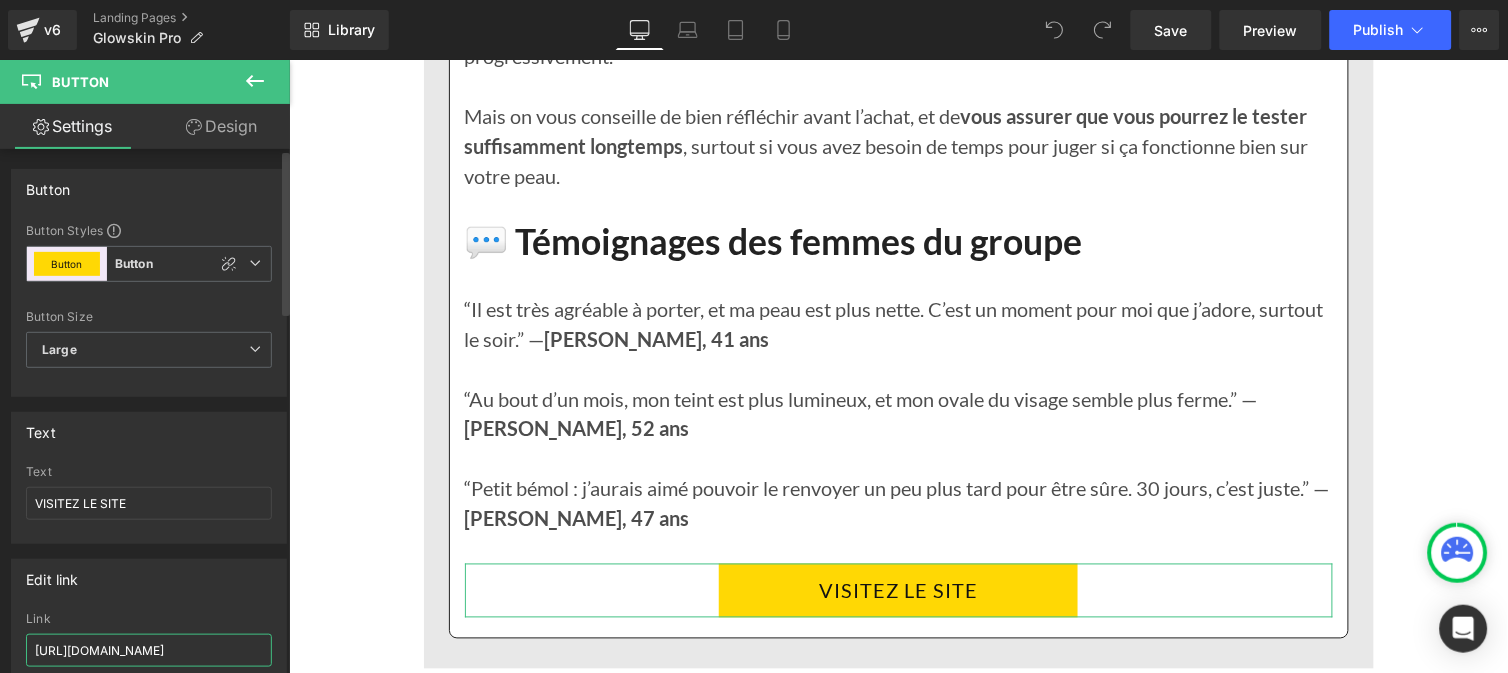 click on "[URL][DOMAIN_NAME]" at bounding box center (149, 650) 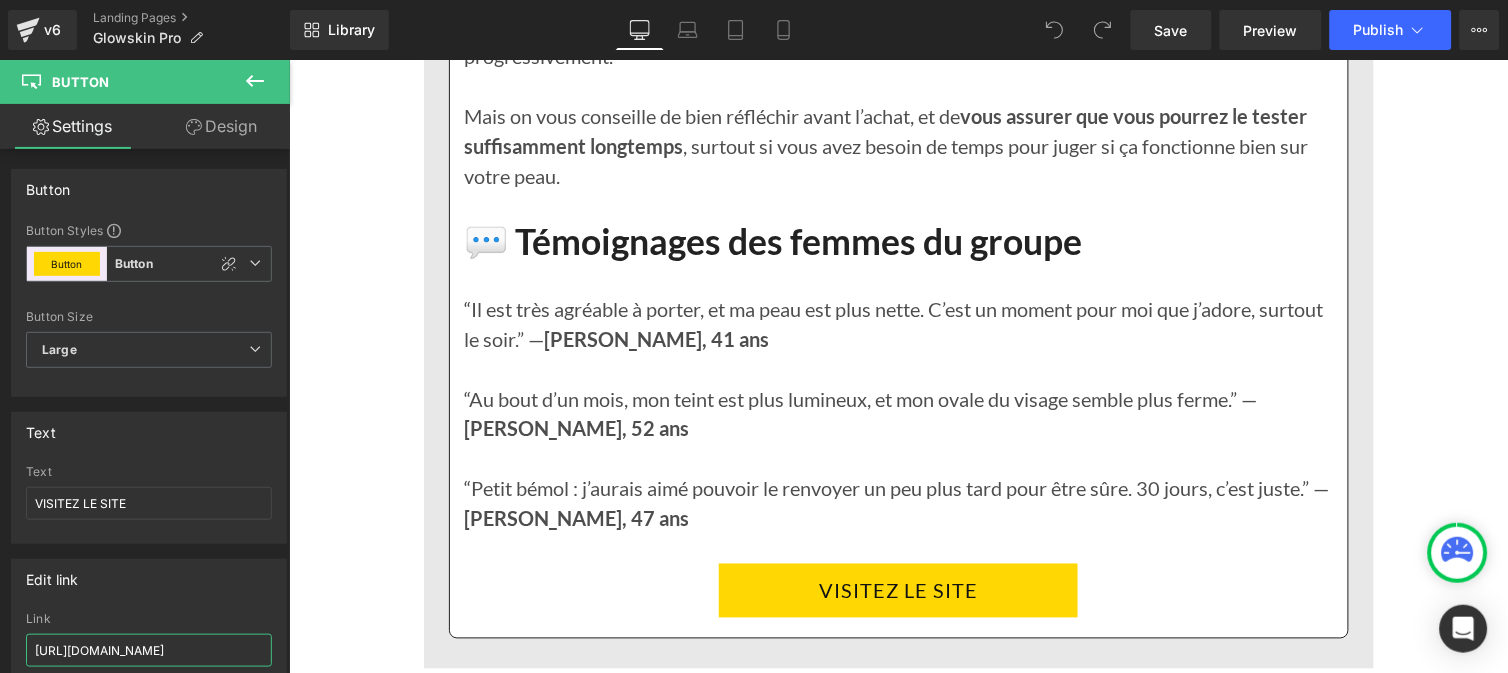 scroll, scrollTop: 0, scrollLeft: 75, axis: horizontal 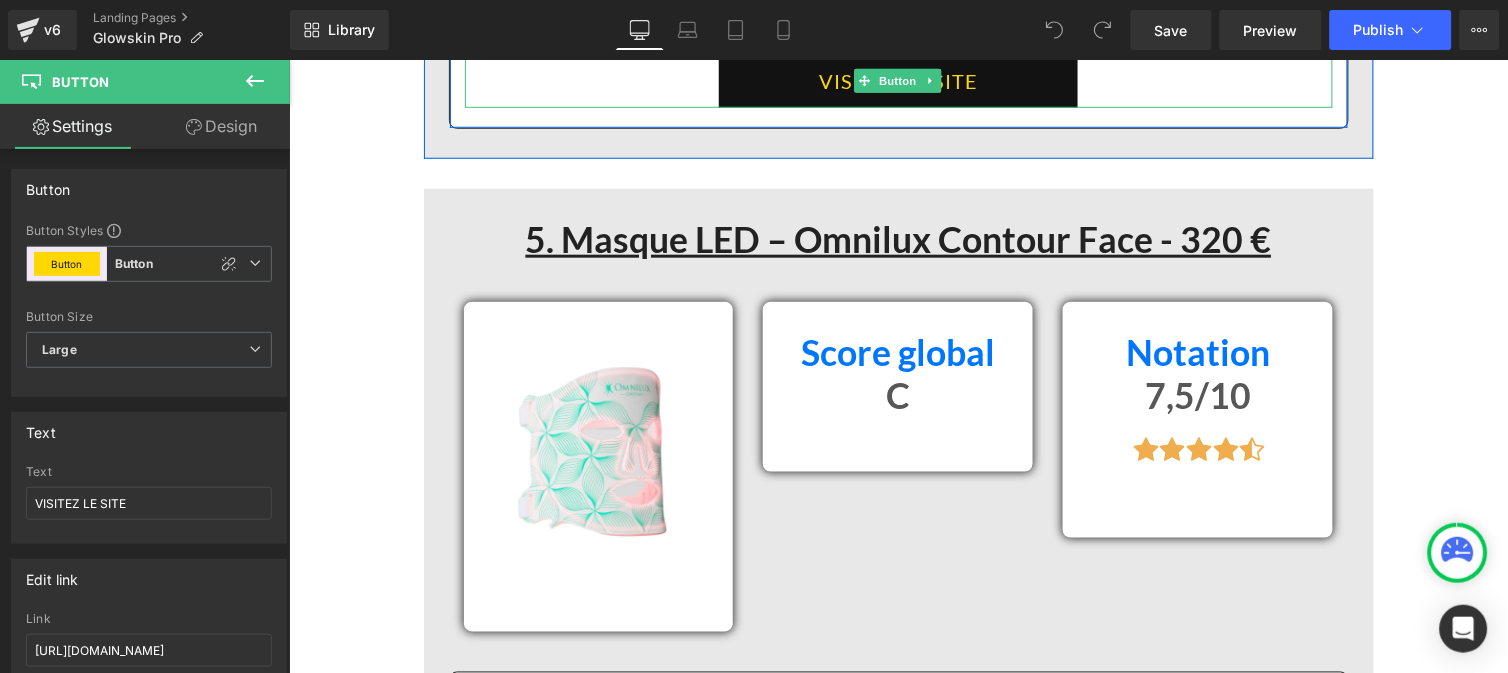 click on "VISITEZ LE SITE" at bounding box center (897, 80) 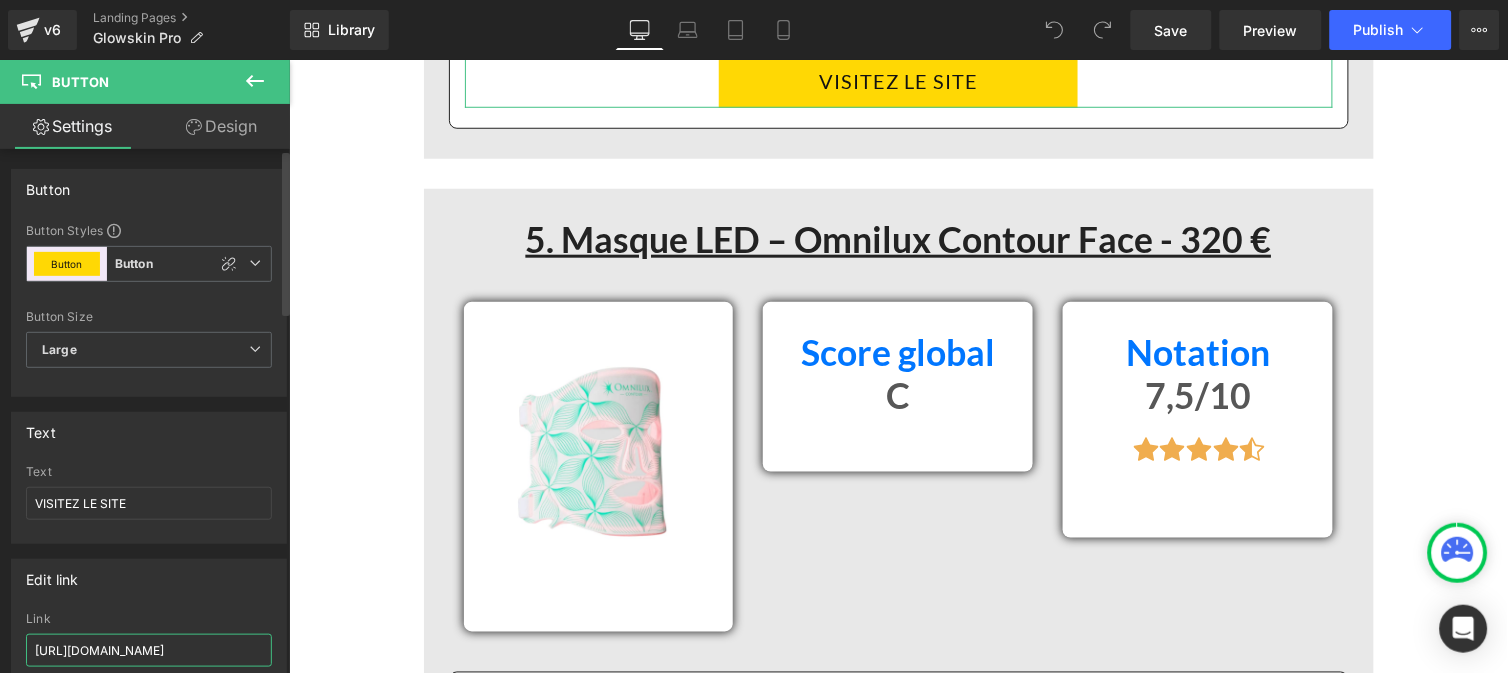 click on "[URL][DOMAIN_NAME]" at bounding box center [149, 650] 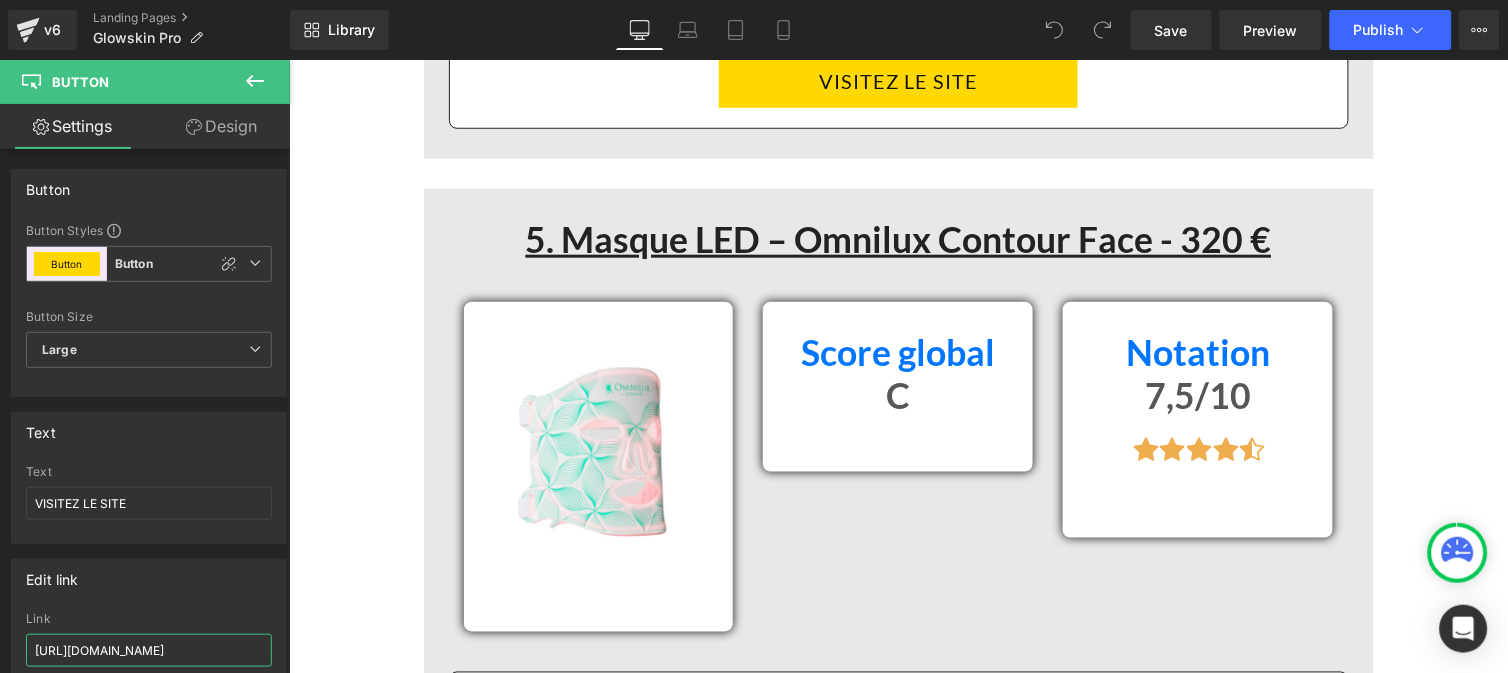 scroll, scrollTop: 0, scrollLeft: 75, axis: horizontal 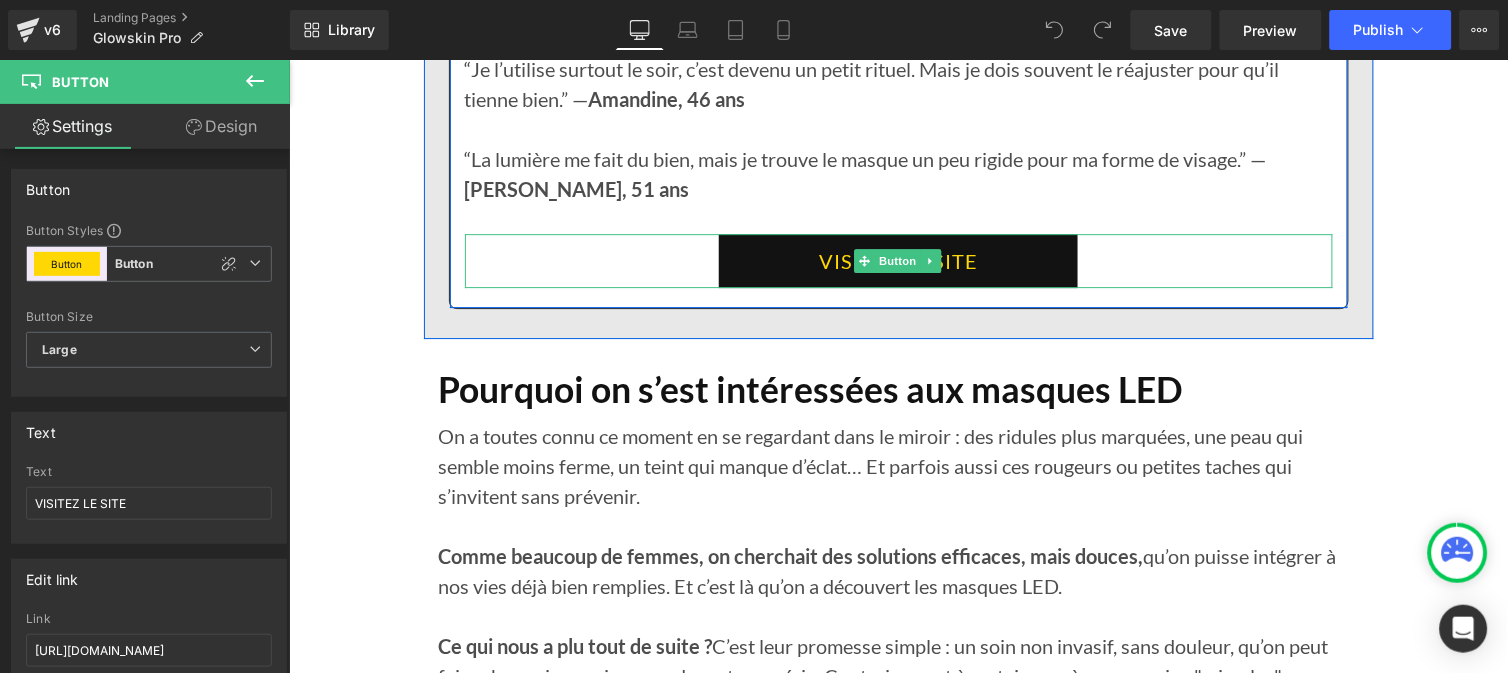 click on "VISITEZ LE SITE" at bounding box center [897, 260] 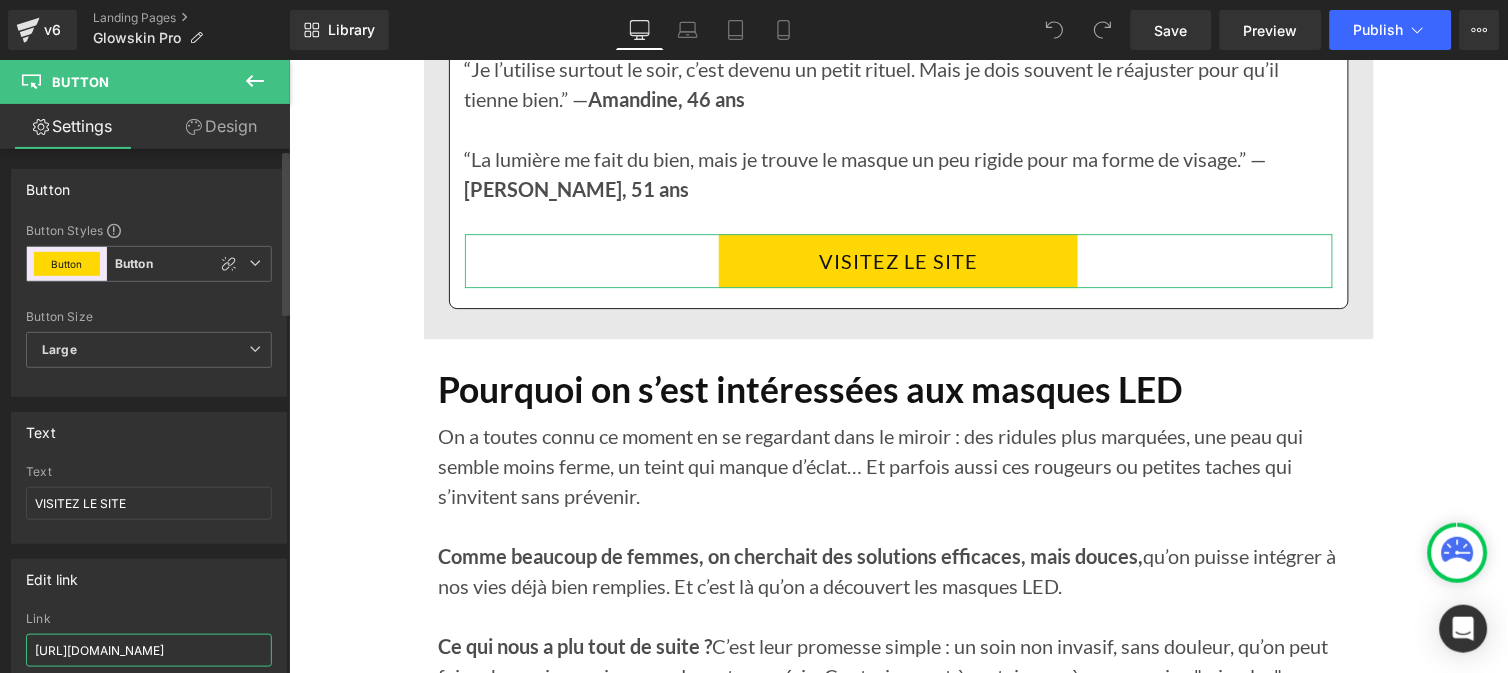 click on "[URL][DOMAIN_NAME]" at bounding box center [149, 650] 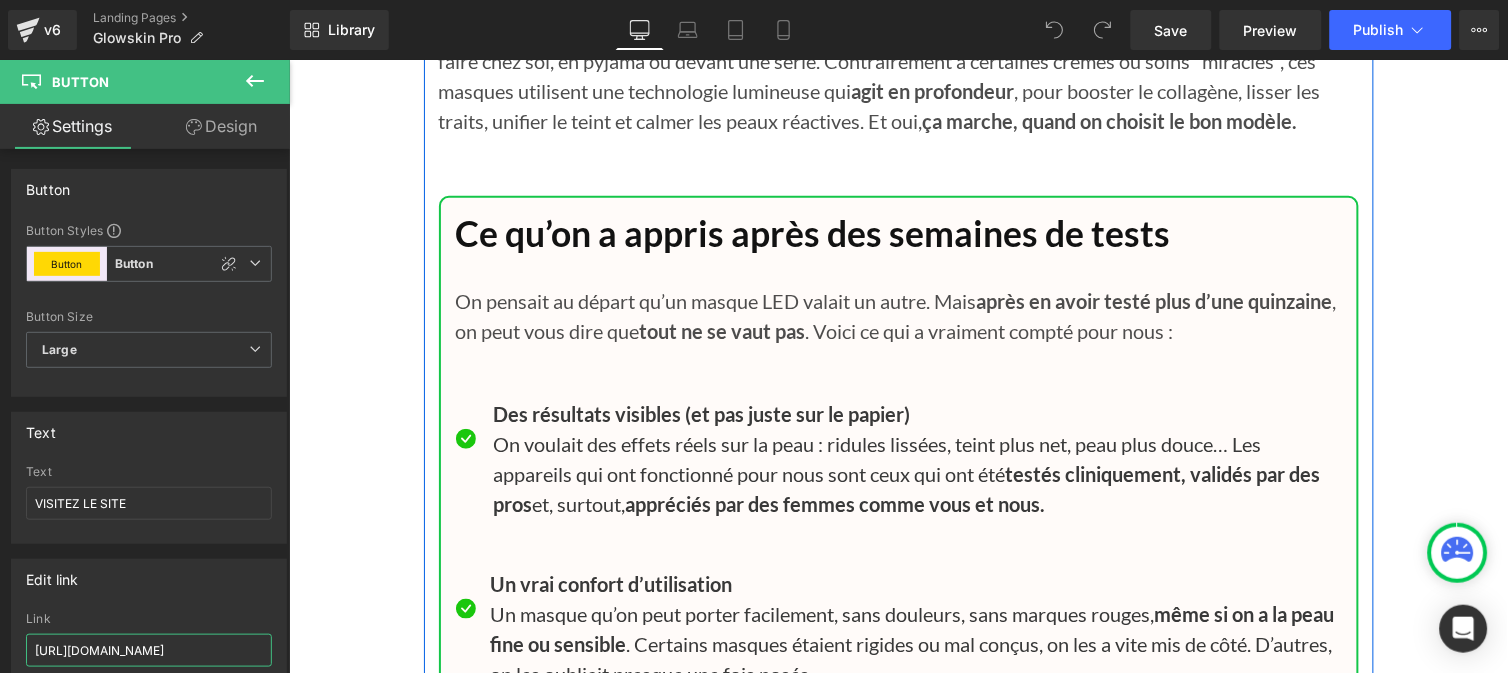 scroll, scrollTop: 17171, scrollLeft: 0, axis: vertical 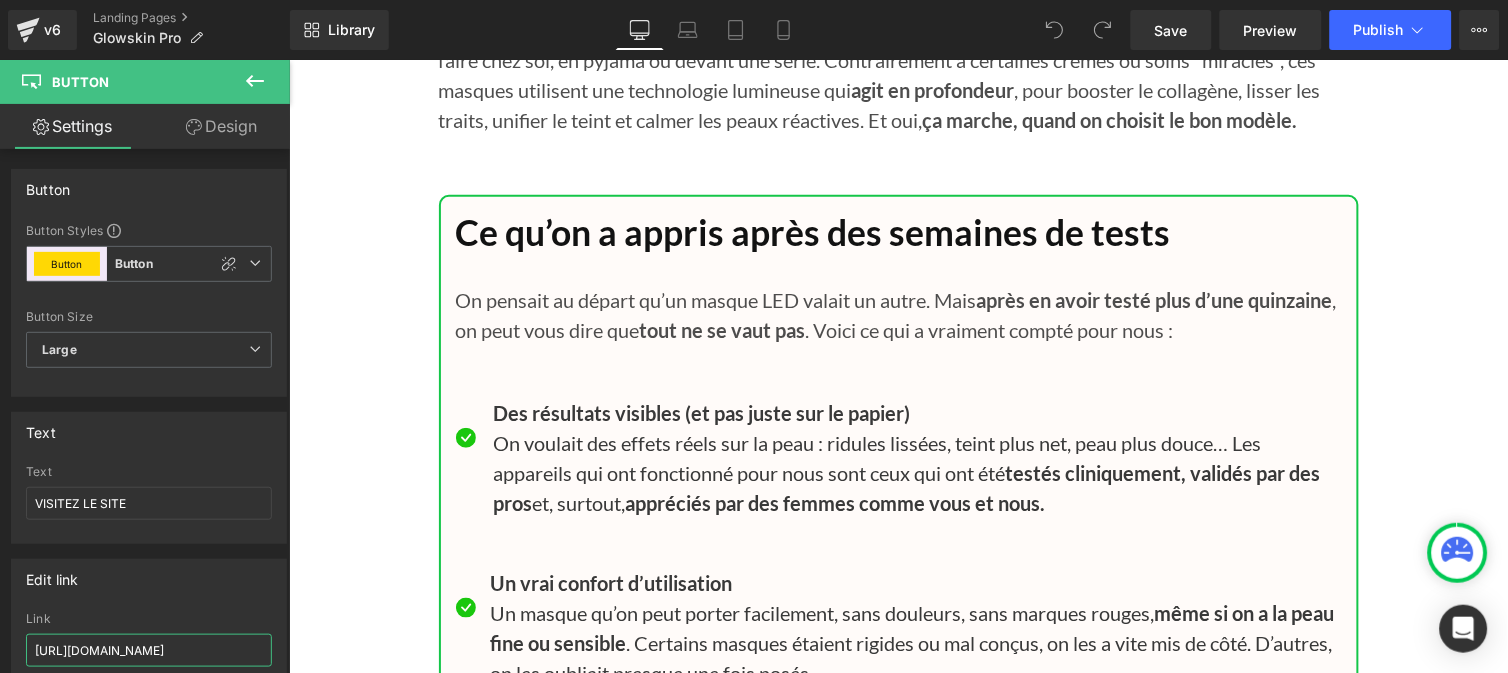type on "[URL][DOMAIN_NAME]" 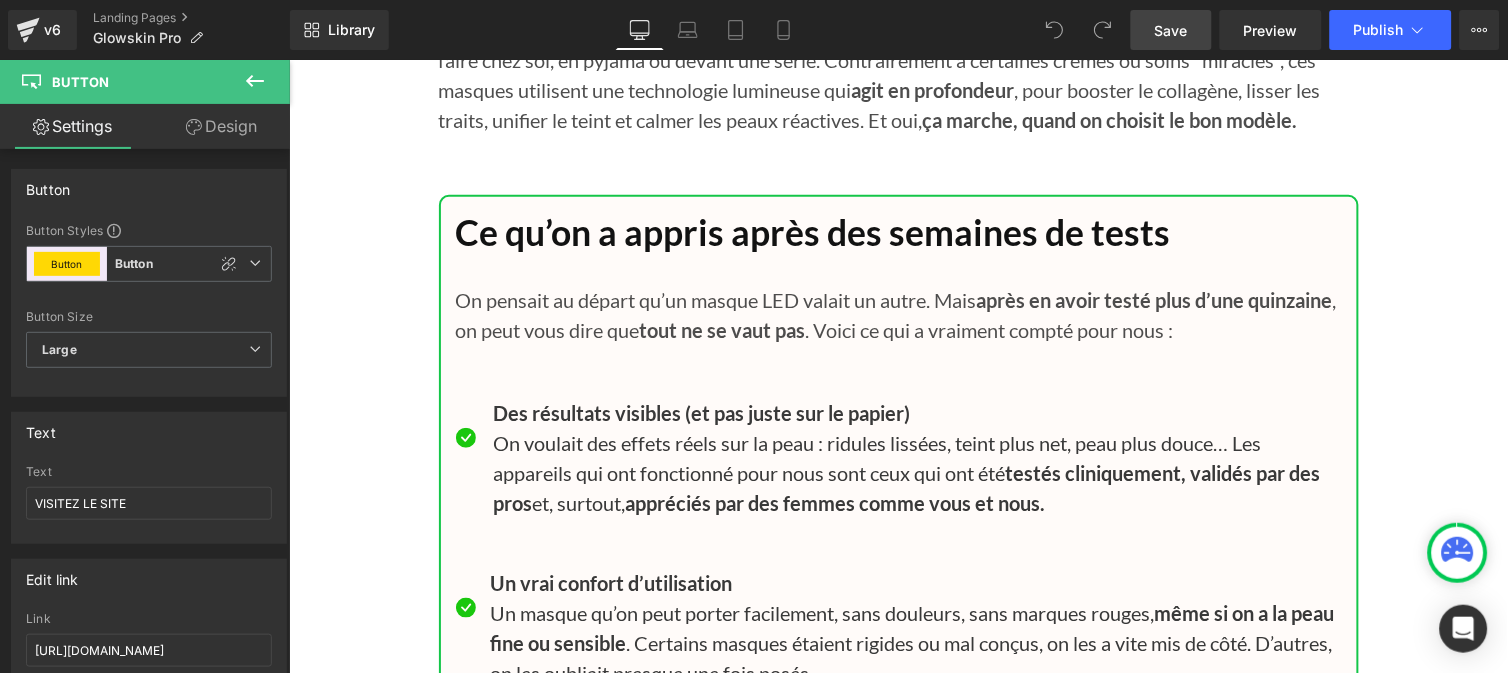 click on "Save" at bounding box center [1171, 30] 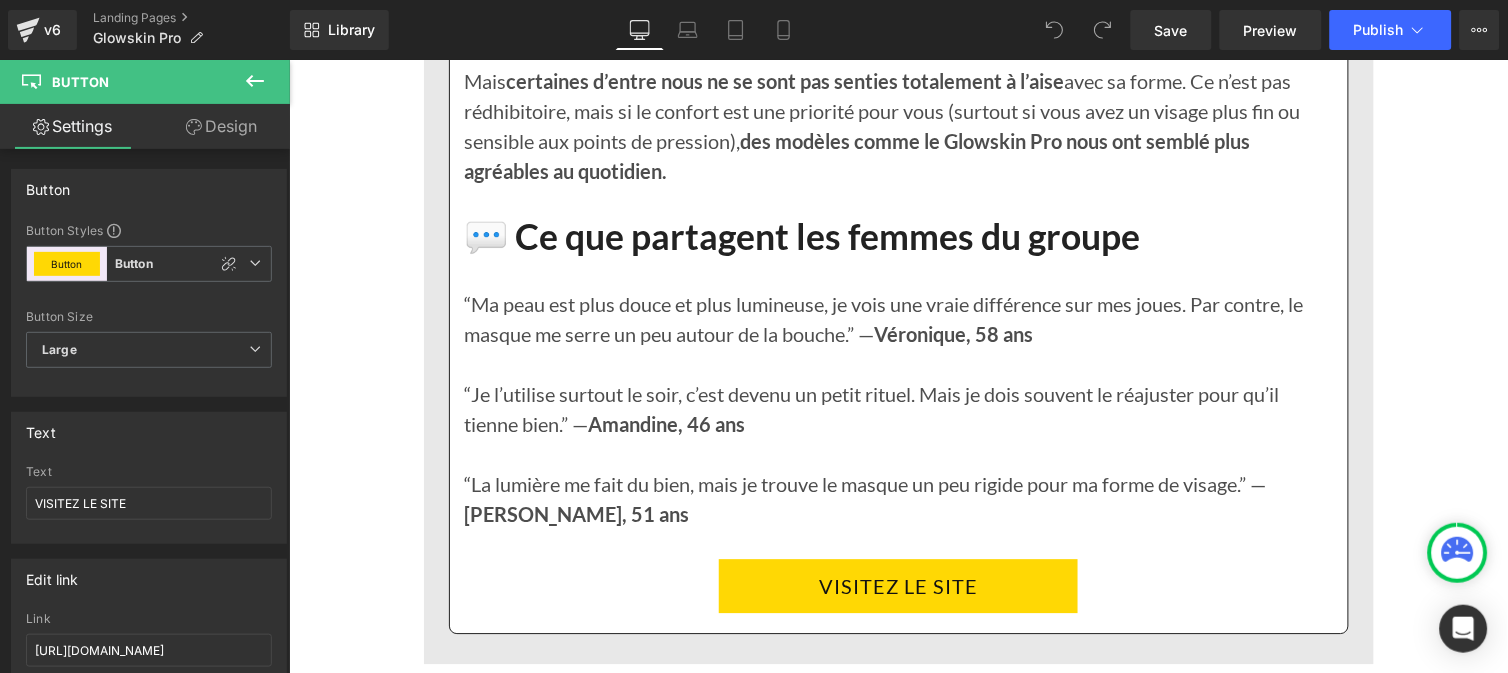 scroll, scrollTop: 16226, scrollLeft: 0, axis: vertical 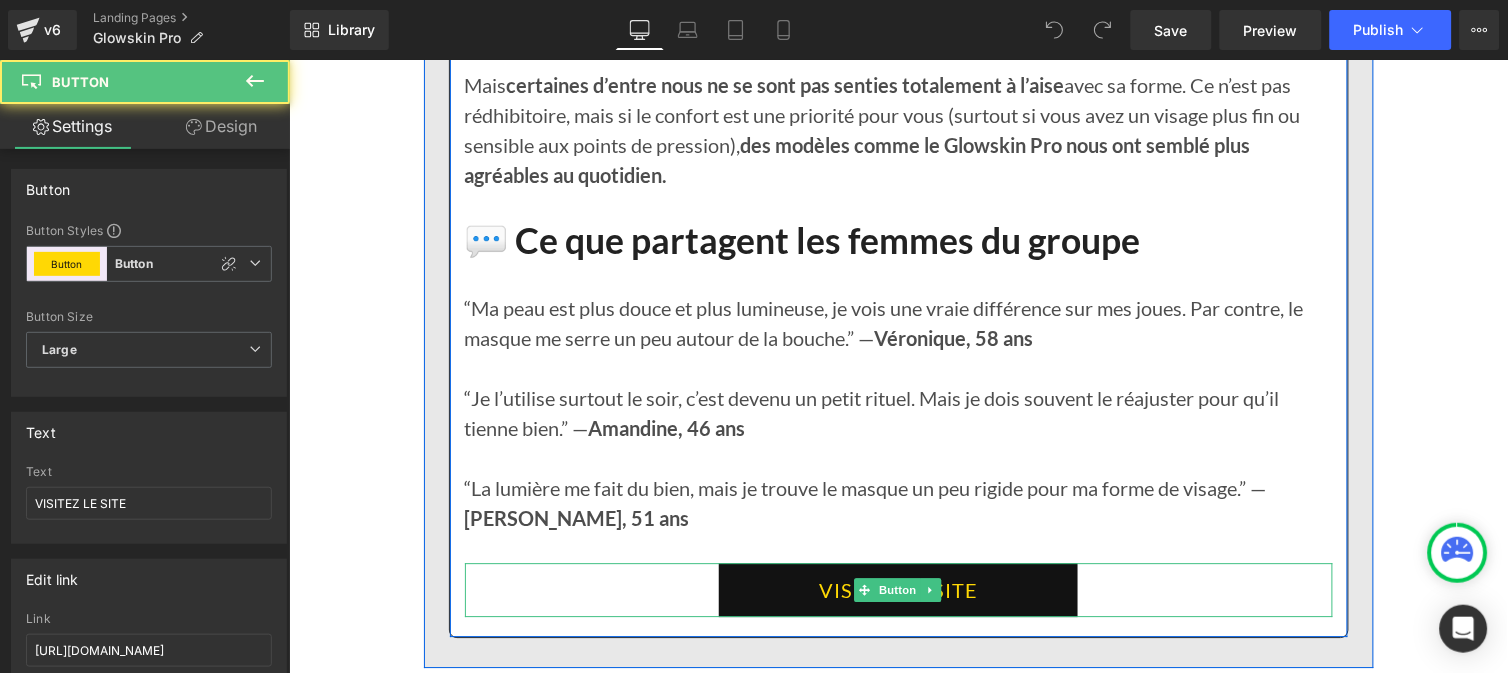 click on "VISITEZ LE SITE" at bounding box center (897, 589) 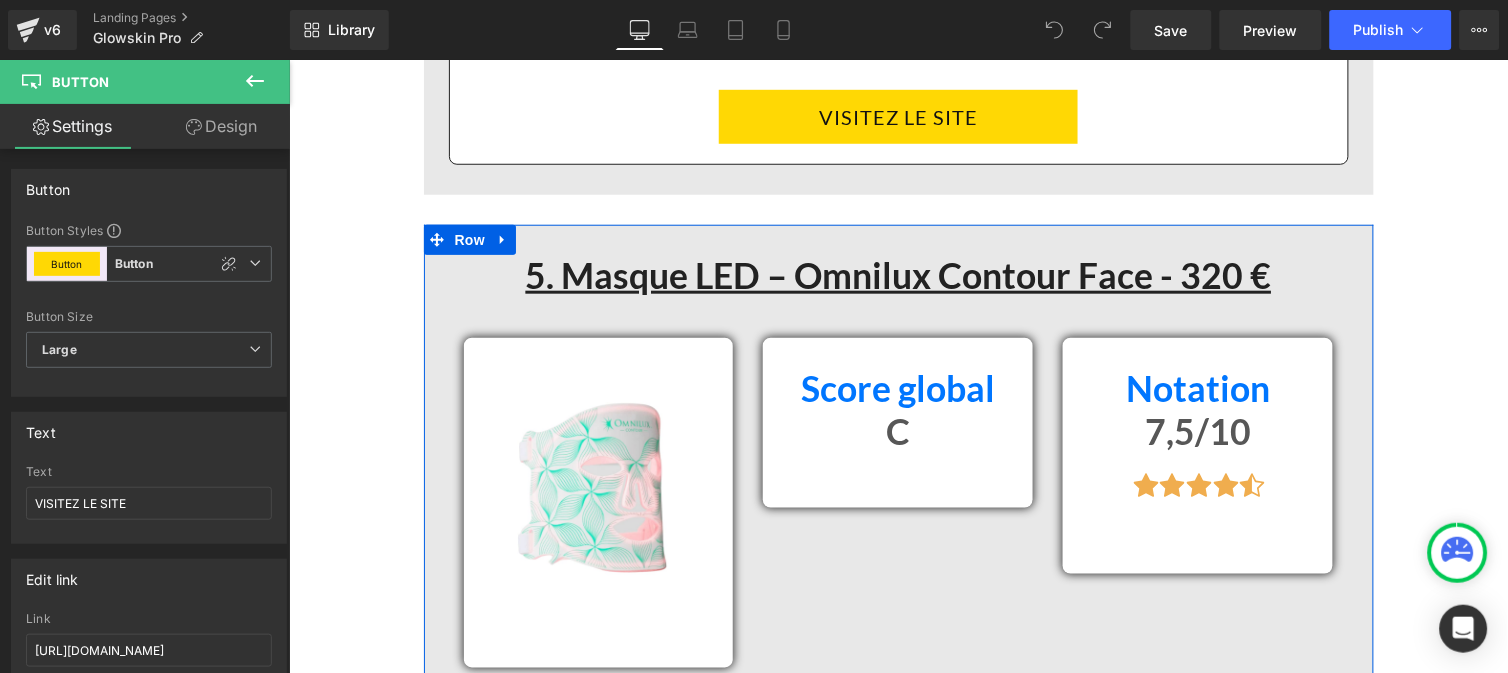 scroll, scrollTop: 13885, scrollLeft: 0, axis: vertical 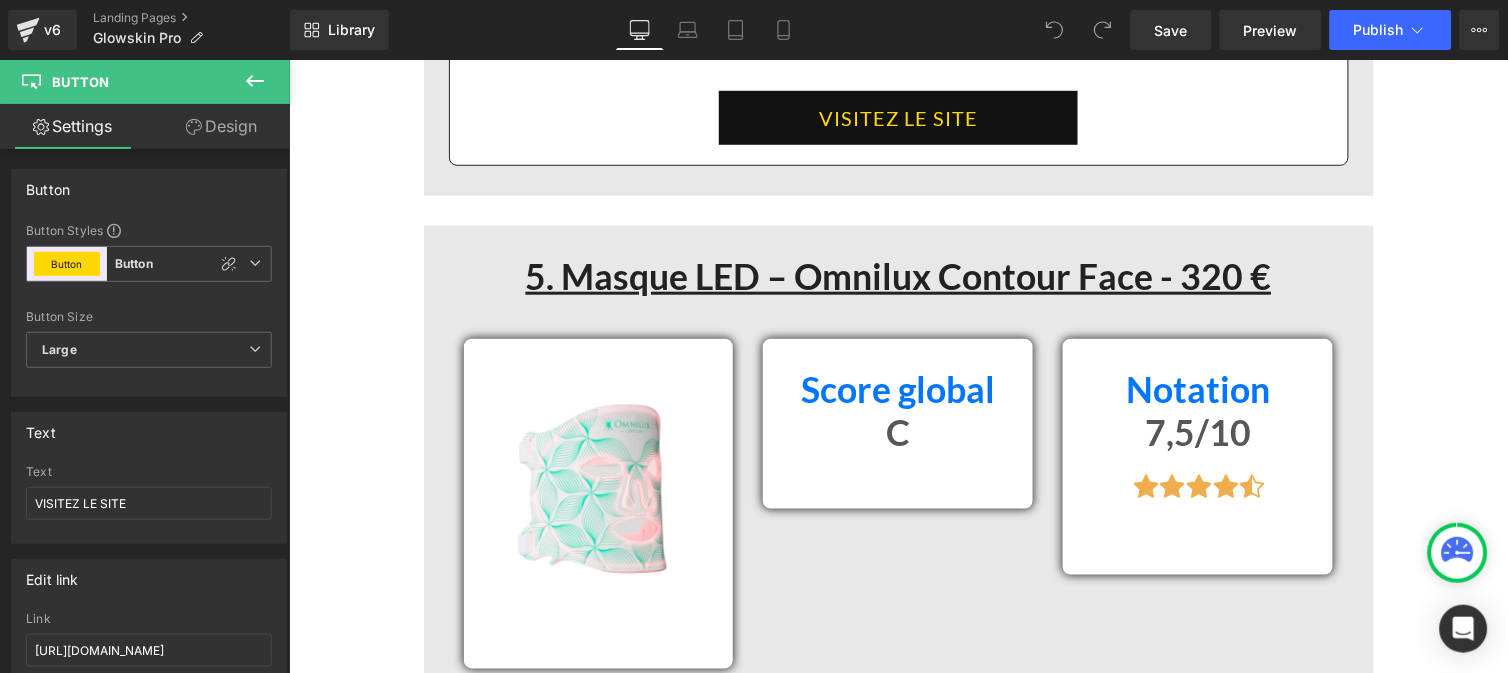 click on "VISITEZ LE SITE" at bounding box center [897, 117] 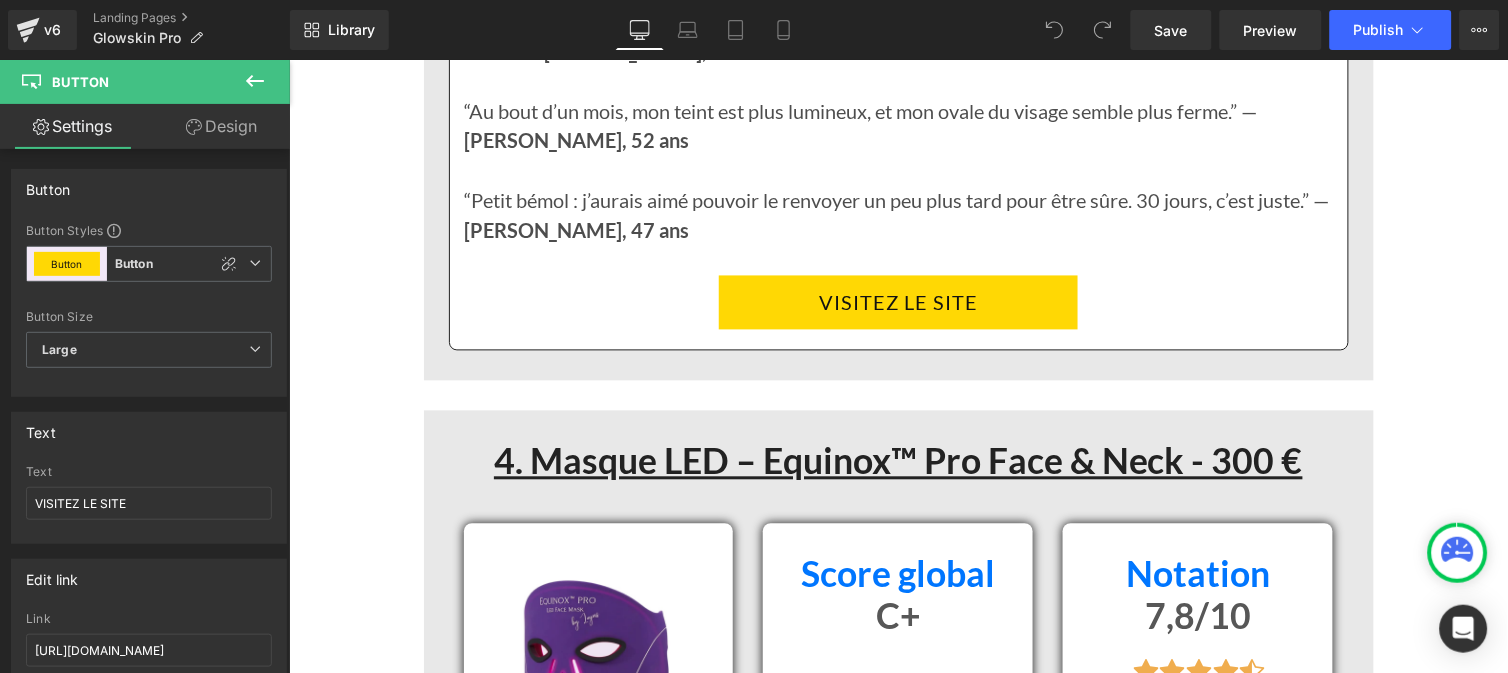 scroll, scrollTop: 10947, scrollLeft: 0, axis: vertical 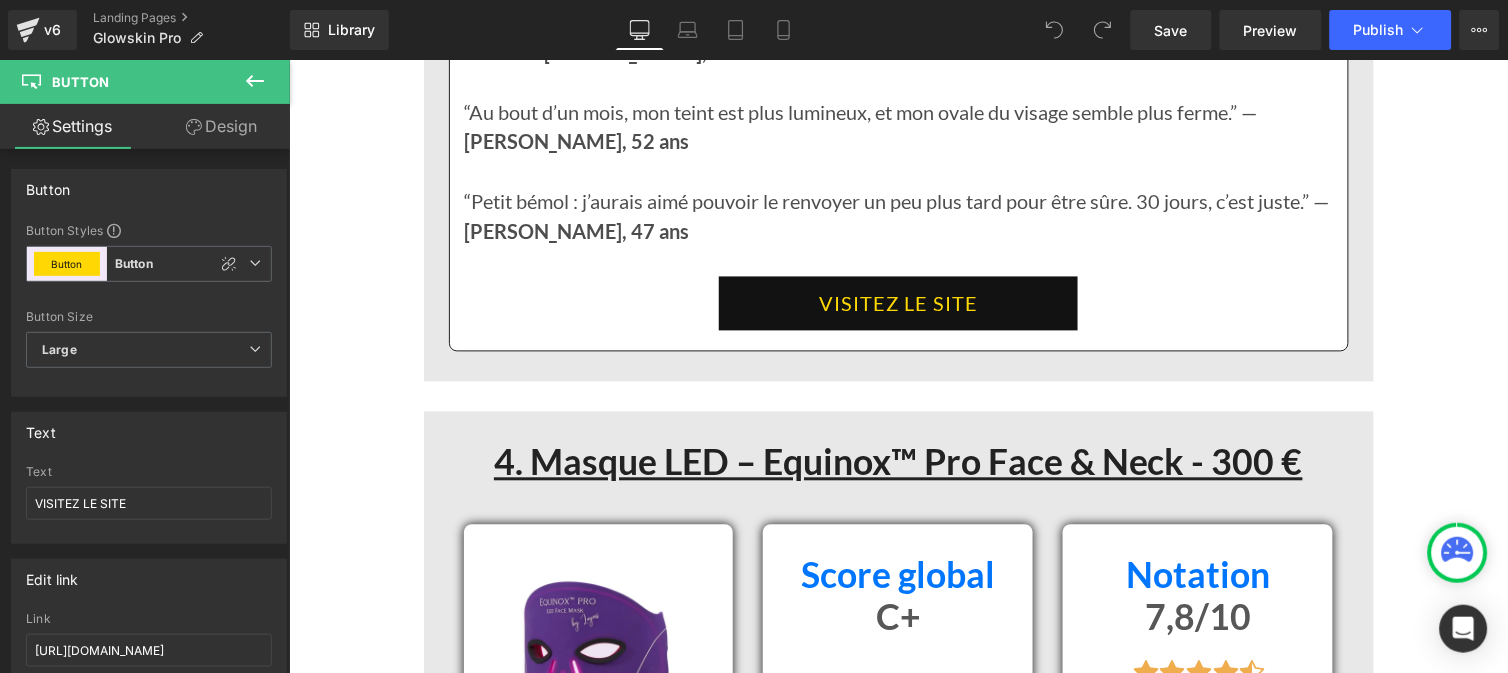 click on "VISITEZ LE SITE" at bounding box center [897, 303] 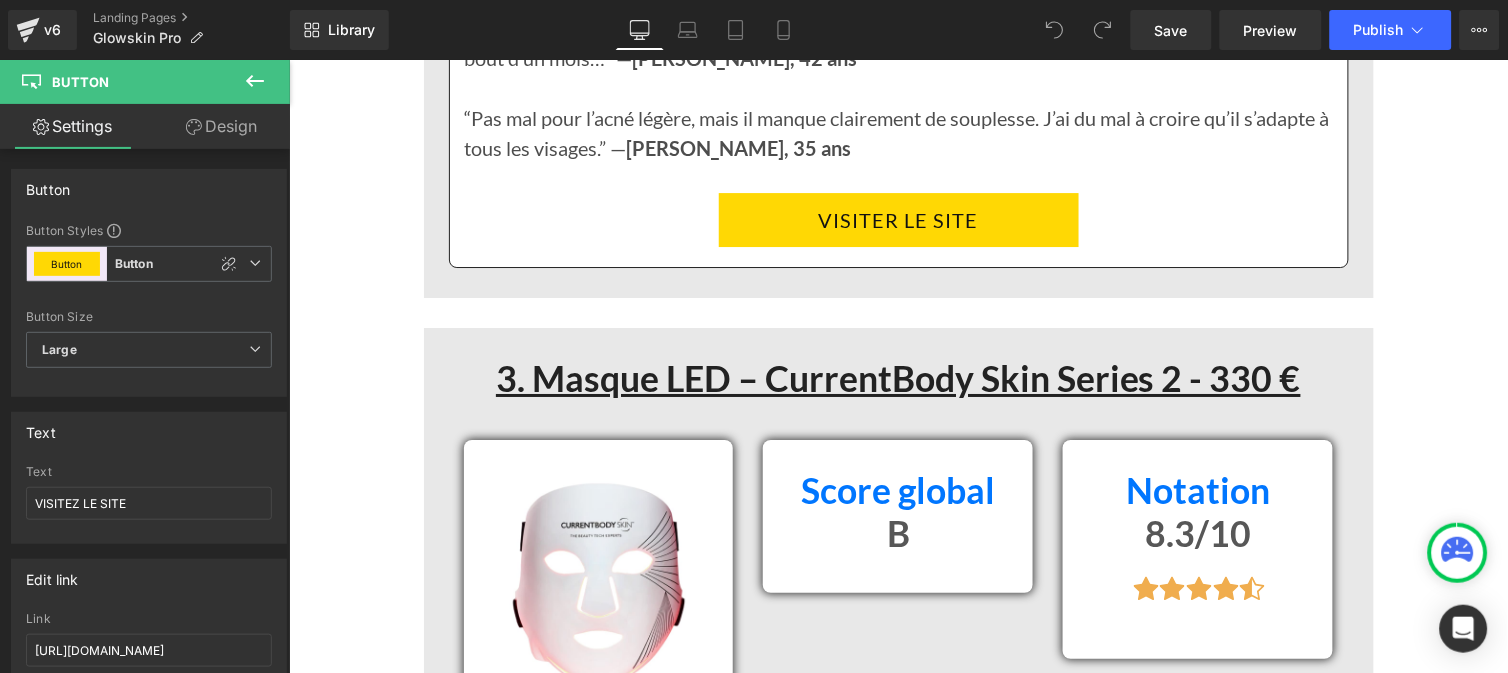 scroll, scrollTop: 8208, scrollLeft: 0, axis: vertical 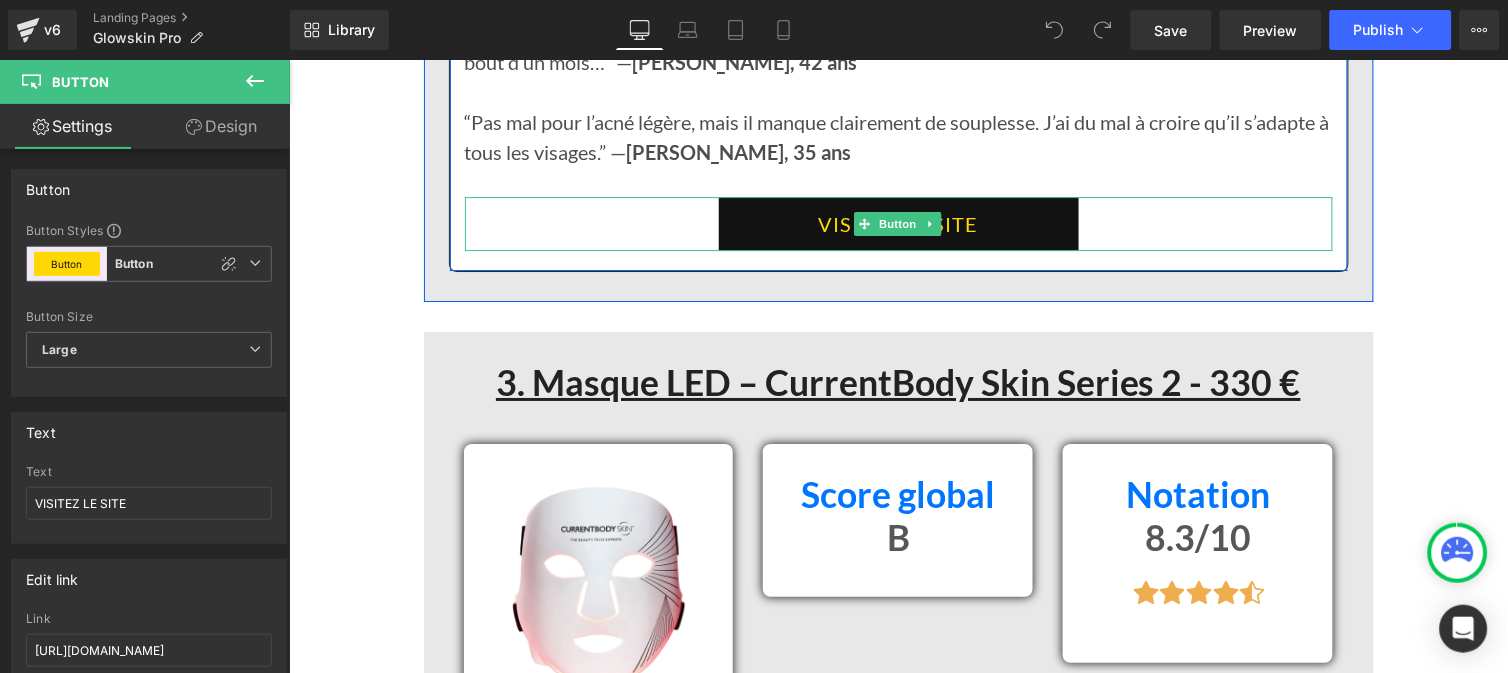click on "VISITER LE SITE" at bounding box center [898, 223] 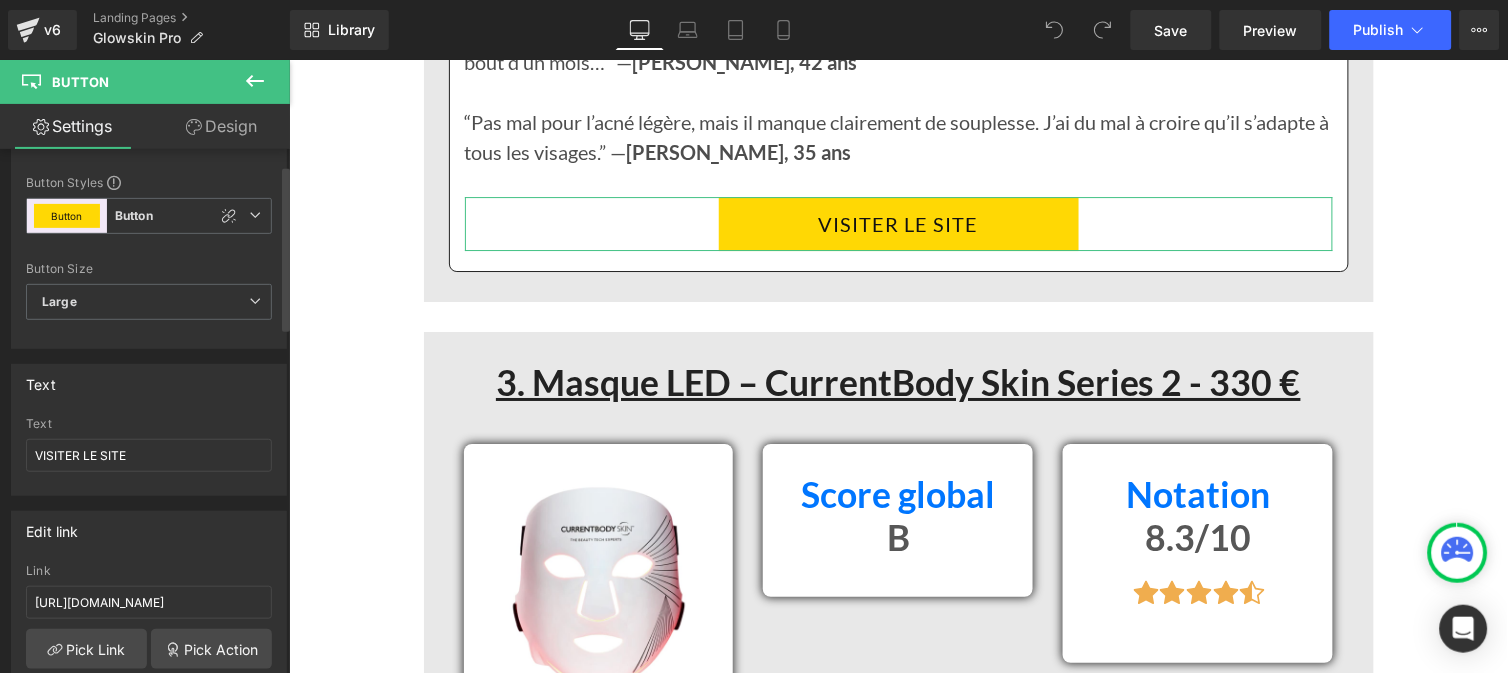 scroll, scrollTop: 52, scrollLeft: 0, axis: vertical 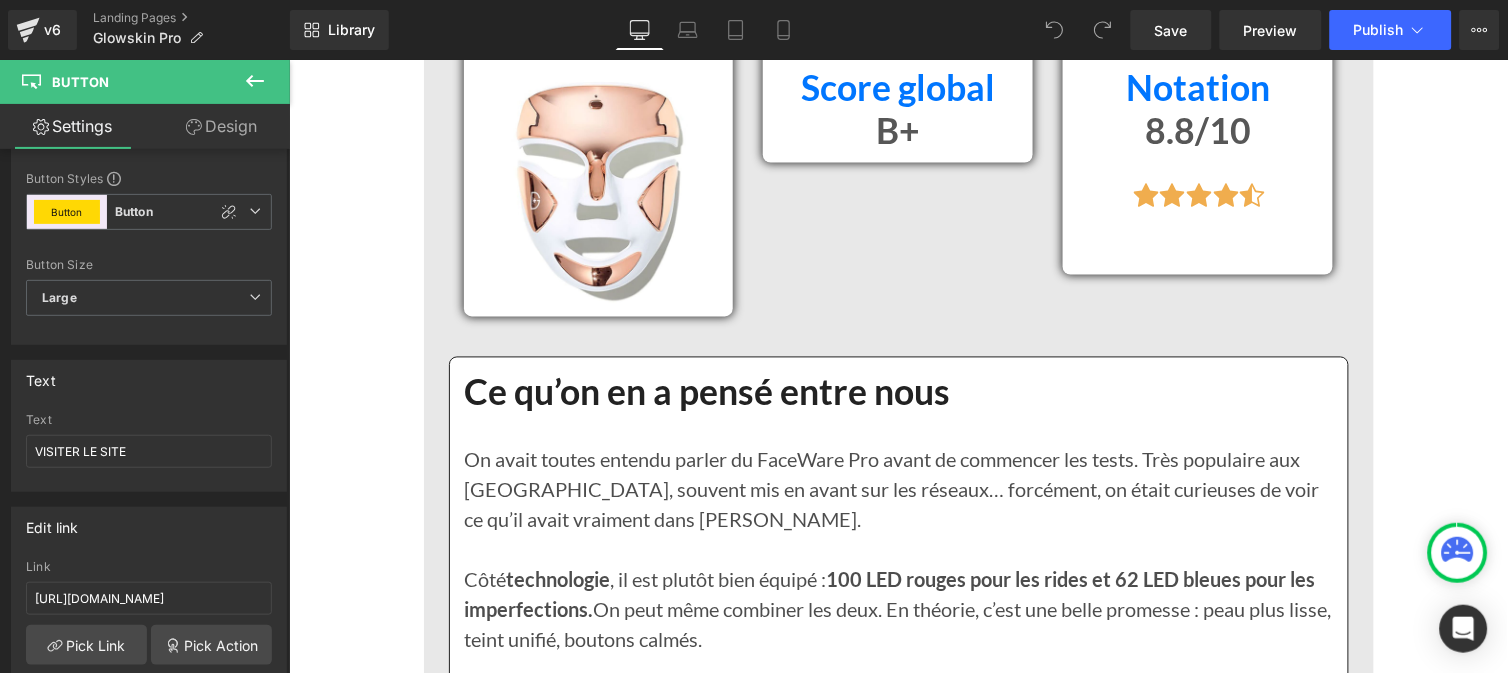 click on "Library Desktop Desktop Laptop Tablet Mobile Save Preview Publish Scheduled View Live Page View with current Template Save Template to Library Schedule Publish  Optimize  Publish Settings Shortcuts  Your page can’t be published   You've reached the maximum number of published pages on your plan  (0/0).  You need to upgrade your plan or unpublish all your pages to get 1 publish slot.   Unpublish pages   Upgrade plan" at bounding box center (899, 30) 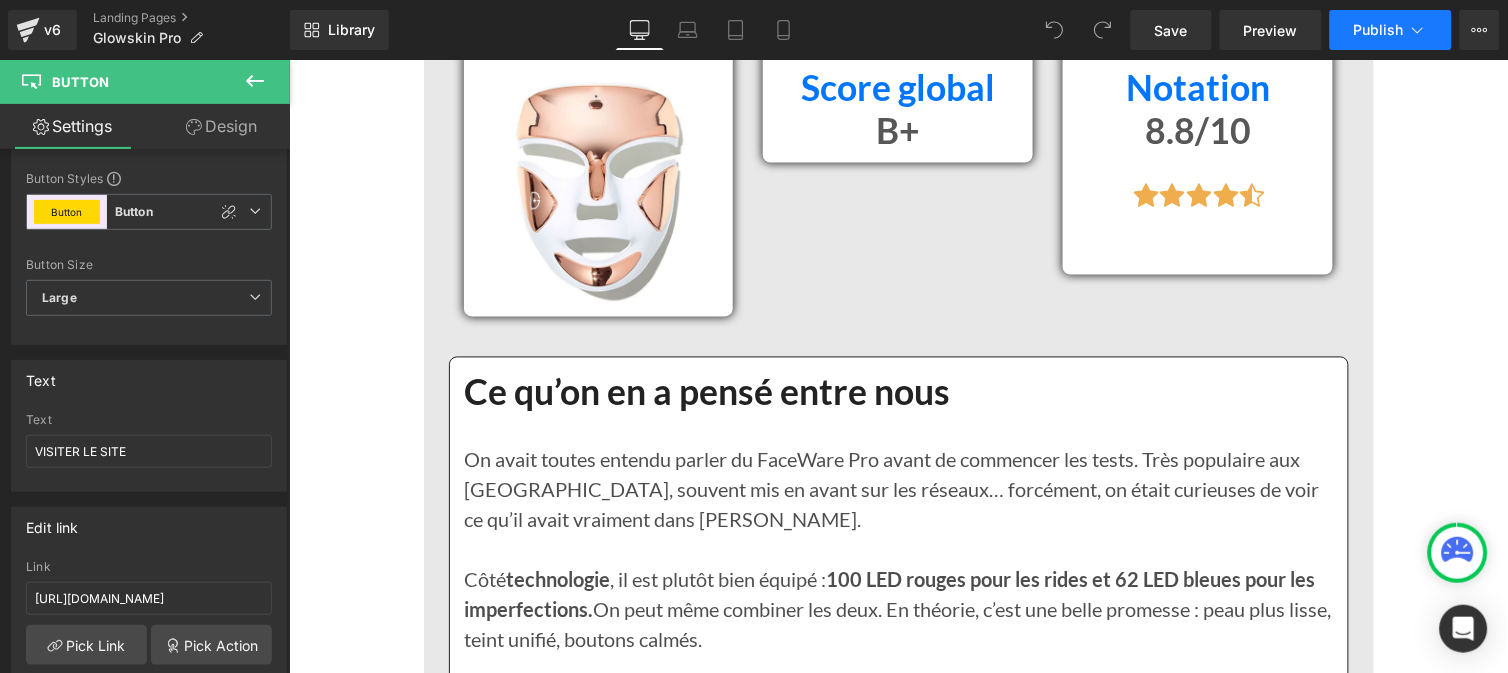click on "Publish" at bounding box center (1391, 30) 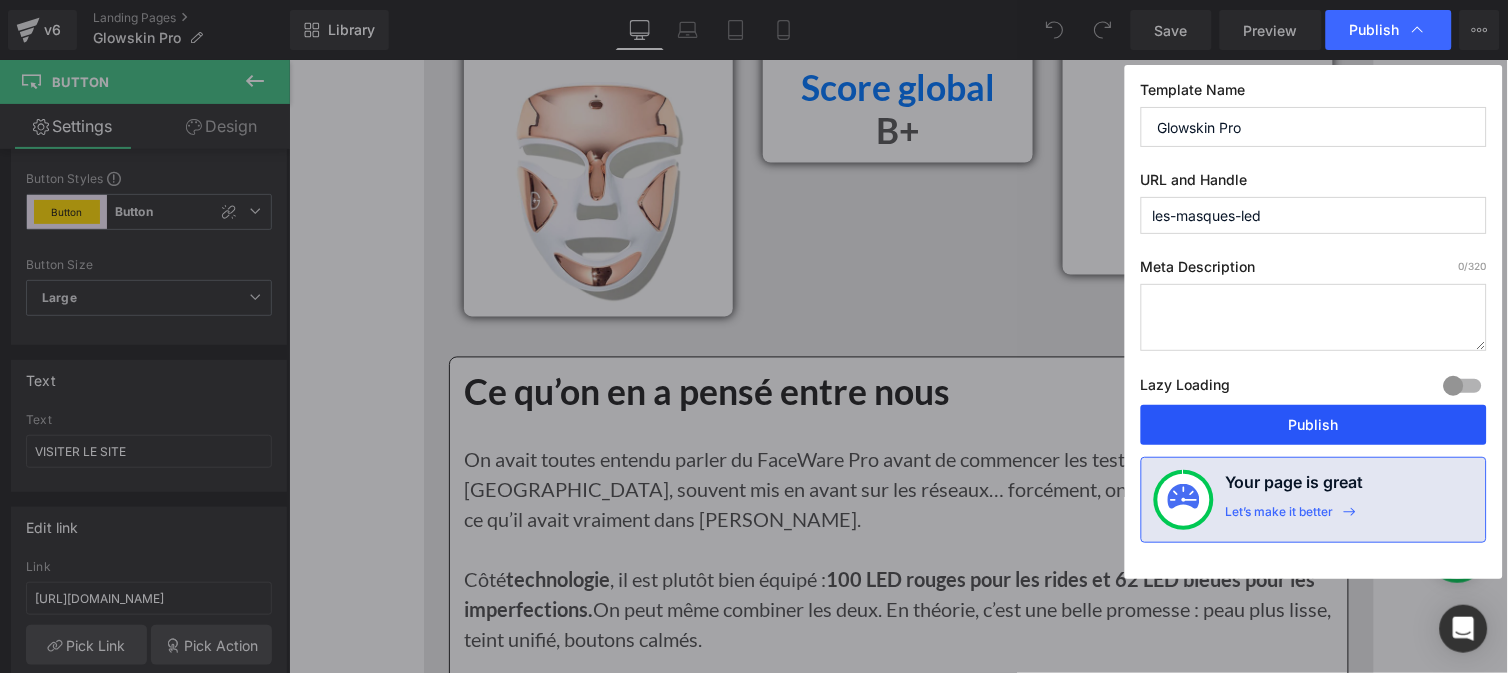 click on "Publish" at bounding box center [1314, 425] 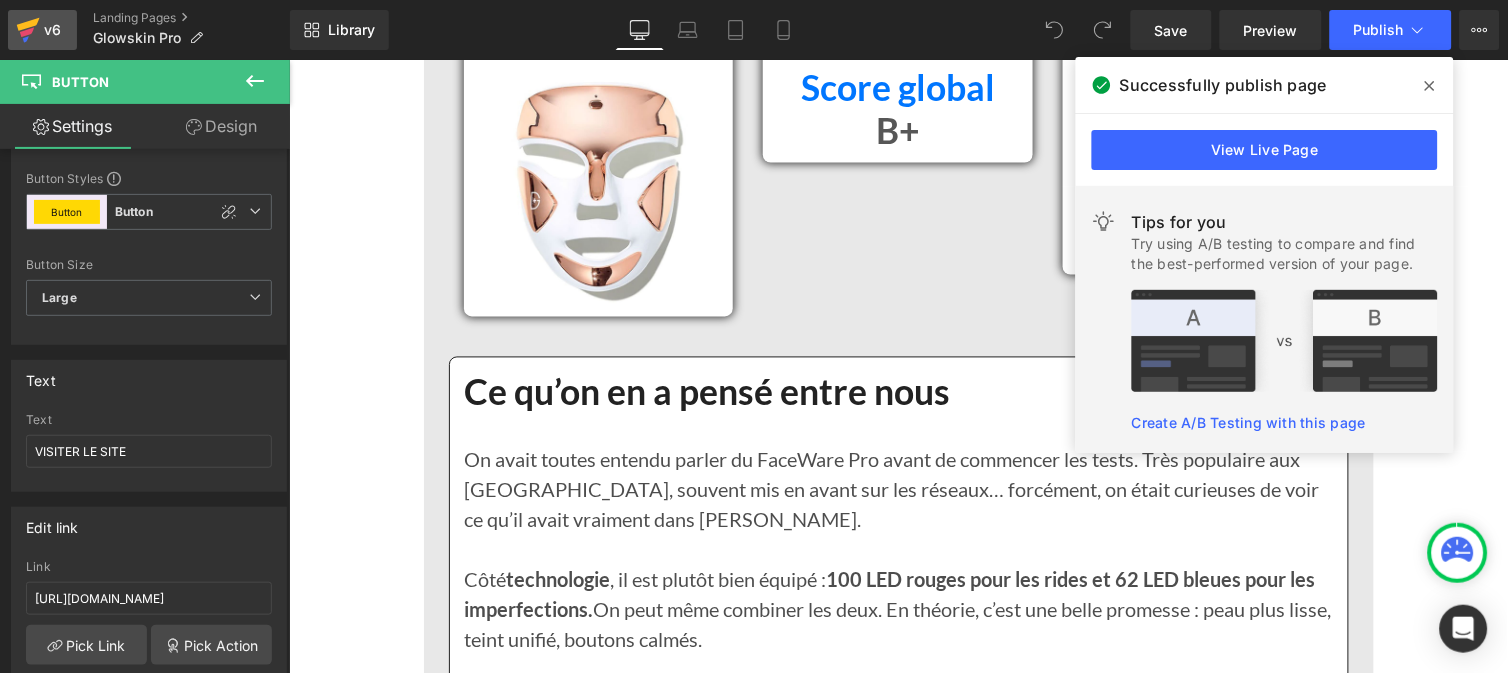 click on "v6" at bounding box center [52, 30] 